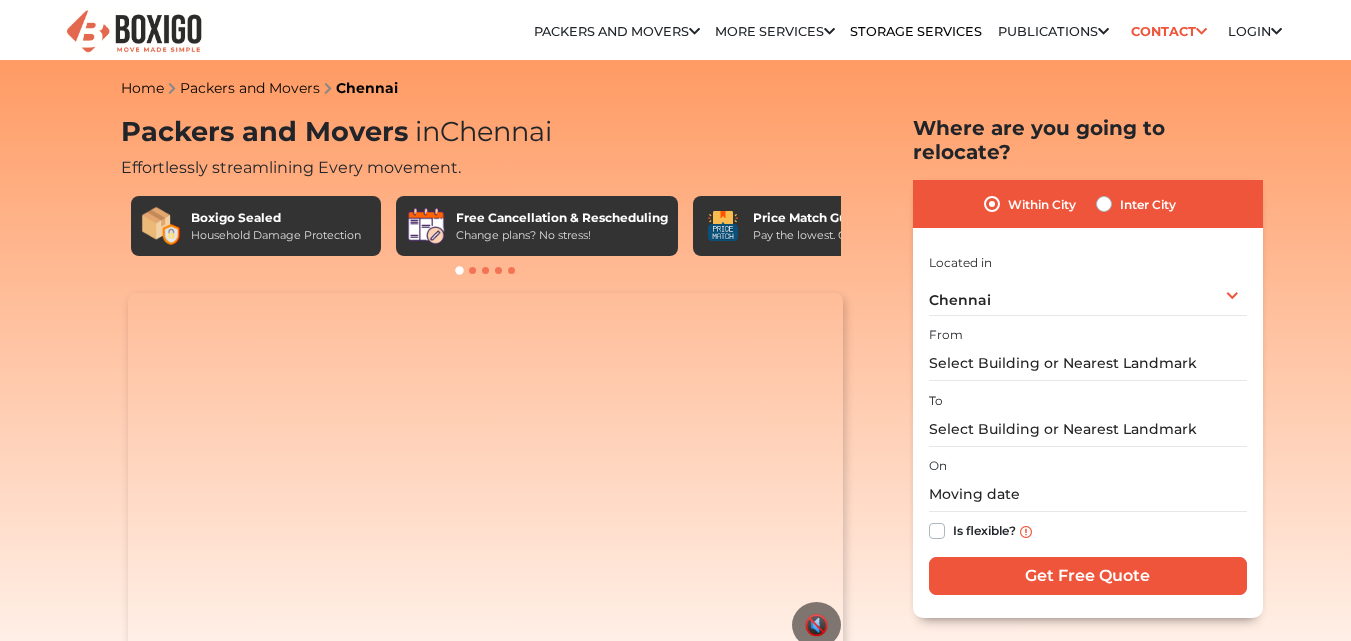scroll, scrollTop: 0, scrollLeft: 0, axis: both 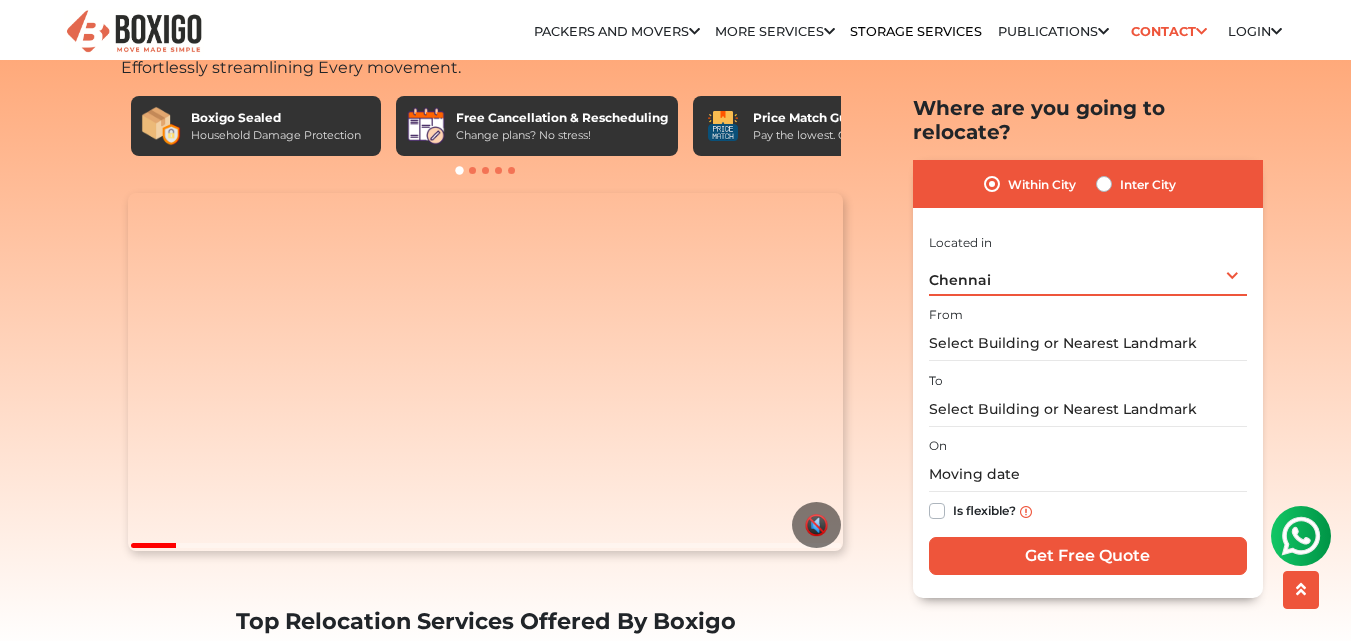 click on "[CITY] Select City  [CITY] [CITY] [CITY] [CITY] [CITY] [CITY] [CITY] [CITY] [CITY] [CITY] [CITY] [CITY] [CITY] [CITY] [CITY] [CITY] [CITY] [CITY] [CITY] [CITY] [CITY] [CITY] [CITY] [CITY] [CITY] [CITY] [CITY] [CITY] [CITY] [CITY] [CITY] [CITY] [CITY] [CITY] [CITY] [CITY] [CITY] [CITY] [CITY] [CITY] [CITY] [CITY] [CITY] [CITY] [CITY] [CITY] [CITY] [CITY] [CITY] [CITY] [CITY] [CITY] [CITY] [CITY] [CITY] [CITY] [CITY] [CITY] [CITY] [CITY] [CITY] [CITY] [CITY] [CITY] [CITY] [CITY] [CITY] [CITY] [CITY] [CITY] [CITY] [CITY] [CITY] [CITY] [CITY] [CITY] [CITY] [CITY] [CITY] [CITY] [CITY] [CITY] [CITY] [CITY] [CITY] [CITY] [CITY] [CITY] [CITY] [CITY] [CITY] [CITY] [CITY] [CITY] [CITY] [CITY] [CITY] [CITY] [CITY] [CITY] [CITY] [CITY] [CITY] [CITY] [CITY] [CITY] [CITY] [CITY] [CITY] [CITY] [CITY] [CITY] [CITY] [CITY] [CITY] [CITY] [CITY] [CITY] [CITY] [CITY] [CITY] [CITY] [CITY] [CITY] [CITY] [CITY] [CITY] [CITY] [CITY] [CITY] [CITY] [CITY] [CITY] [CITY] [CITY] [CITY] [CITY] [CITY] [CITY] [CITY] [CITY] [CITY] [CITY] [CITY] [CITY] [CITY] [CITY] [CITY] [CITY] [CITY] [CITY] [CITY] [CITY] [CITY] [CITY] [CITY] [CITY] [CITY] [CITY] [CITY] [CITY] [CITY] [CITY] [CITY] [CITY] [CITY] [CITY] [CITY] [CITY] [CITY] [CITY] [CITY] [CITY] [CITY] [CITY] [CITY] [CITY] [CITY] [CITY] [CITY] [CITY] [CITY] [CITY] [CITY] [CITY] [CITY] [CITY] [CITY] [CITY] [CITY] [CITY] [CITY] [CITY] [CITY] [CITY] [CITY] [CITY] [CITY] [CITY] [CITY] [CITY] [CITY] [CITY] [CITY] [CITY] [CITY] [CITY] [CITY] [CITY] [CITY] [CITY] [CITY] [CITY] [CITY] [CITY] [CITY] [CITY] [CITY] [CITY] [CITY] [CITY] [CITY] [CITY] [CITY] [CITY] [CITY] [CITY] [CITY] [CITY] [CITY] [CITY] [CITY] [CITY] [CITY] [CITY] [CITY] [CITY] [CITY] [CITY] [CITY] [CITY] [CITY] [CITY] [CITY] [CITY] [CITY] [CITY] [CITY] [CITY] [CITY] [CITY] [CITY] [CITY] [CITY] [CITY] [CITY] [CITY] [CITY] [CITY] [CITY] [CITY] [CITY] [CITY] [CITY] [CITY] [CITY] [CITY] [CITY] [CITY] [CITY] [CITY] [CITY] [CITY] [CITY] [CITY] [CITY] [CITY] [CITY] [CITY] [CITY] [CITY] [CITY] [CITY] [CITY] [CITY] [CITY] [CITY] [CITY] [CITY] [CITY] [CITY] [CITY] [CITY] [CITY] [CITY] [CITY] [CITY] [CITY] [CITY] [CITY] [CITY] [CITY] [CITY] [CITY] [CITY] [CITY] [CITY] [CITY] [CITY] [CITY] [CITY] [CITY] [CITY] [CITY] [CITY] [CITY] [CITY] [CITY] [CITY] [CITY] [CITY] [CITY] [CITY] [CITY] [CITY] [CITY] [CITY] [CITY] [CITY] [CITY] [CITY] [CITY] [CITY] [CITY] [CITY] [CITY] [CITY] [CITY] [CITY] [CITY] [CITY] [CITY] [CITY] [CITY] [CITY] [CITY] [CITY] [CITY] [CITY] [CITY] [CITY] [CITY] [CITY] [CITY] [CITY] [CITY] [CITY] [CITY] [CITY] [CITY] [CITY] [CITY] [CITY] [CITY] [CITY] [CITY] [CITY] [CITY] [CITY] [CITY] [CITY] [CITY] [CITY] [CITY] [CITY] [CITY] [CITY] [CITY] [CITY] [CITY] [CITY] [CITY] [CITY] [CITY] [CITY] [CITY] [CITY] [CITY] [CITY] [CITY] [CITY] [CITY] [CITY] [CITY] [CITY] [CITY] [CITY] [CITY] [CITY] [CITY] [CITY] [CITY] [CITY] [CITY] [CITY] [CITY] [CITY] [CITY] [CITY] [CITY] [CITY] [CITY] [CITY] [CITY] [CITY] [CITY] [CITY] [CITY] [CITY] [CITY] [CITY] [CITY] [CITY] [CITY] [CITY] [CITY] [CITY] [CITY] [CITY] [CITY] [CITY] [CITY] [CITY] [CITY] [CITY] [CITY] [CITY] [CITY] [CITY] [CITY] [CITY] [CITY] [CITY] [CITY] [CITY] [CITY] [CITY] [CITY] [CITY] [CITY] [CITY] [CITY] [CITY] [CITY] [CITY] [CITY] [CITY] [CITY] [CITY] [CITY] [CITY] [CITY] [CITY] [CITY] [CITY] [CITY] [CITY] [CITY] [CITY] [CITY] [CITY] [CITY] [CITY] [CITY] [CITY] [CITY] [CITY] [CITY] [CITY] [CITY] [CITY] [CITY] [CITY] [CITY] [CITY] [CITY] [CITY] [CITY] [CITY] [CITY] [CITY] [CITY] [CITY] [CITY] [CITY] [CITY] [CITY] [CITY] [CITY] [CITY] [CITY] [CITY] [CITY] [CITY] [CITY] [CITY] [CITY] [CITY] [CITY] [CITY] [CITY] [CITY] [CITY] [CITY] [CITY] [CITY] [CITY] [CITY] [CITY] [CITY] [CITY] [CITY] [CITY] [CITY] [CITY] [CITY] [CITY] [CITY] [CITY] [CITY] [CITY] [CITY] [CITY] [CITY] [CITY] [CITY] [CITY] [CITY] [CITY] [CITY] [CITY] [CITY] [CITY] [CITY] [CITY] [CITY] [CITY] [CITY] [CITY] [CITY] [CITY] [CITY] [CITY] [CITY] [CITY] [CITY] [CITY] [CITY] [CITY] [CITY] [CITY] [CITY] [CITY] [CITY] [CITY] [CITY] [CITY] [CITY] [CITY] [CITY] [CITY] [CITY] [CITY] [CITY] [CITY] [CITY] [CITY] [CITY] [CITY] [CITY] [CITY] [CITY] [CITY] [CITY] [CITY] [CITY] [CITY] [CITY] [CITY] [CITY] [CITY] [CITY] [CITY] [CITY] [CITY] [CITY] [CITY] [CITY] [CITY] [CITY] [CITY] [CITY] [CITY] [CITY] [CITY] [CITY] [CITY] [CITY] [CITY] [CITY] [CITY] [CITY] [CITY] [CITY] [CITY] [CITY] [CITY] [CITY] [CITY] [CITY] [CITY] [CITY] [CITY] [CITY] [CITY] [CITY] [CITY] [CITY] [CITY] [CITY] [CITY] [CITY] [CITY] [CITY] [CITY] [CITY] [CITY] [CITY] [CITY] [CITY] [CITY] [CITY] [CITY] [CITY] [CITY] [CITY] [CITY] [CITY] [CITY] [CITY] [CITY] [CITY] [CITY] [CITY] [CITY] [CITY] [CITY] [CITY] [CITY] [CITY] [CITY] [CITY] [CITY] [CITY] [CITY] [CITY] [CITY] [CITY] [CITY] [CITY] [CITY] [CITY] [CITY] [CITY] [CITY] [CITY] [CITY] [CITY] [CITY] [CITY] [CITY] [CITY] [CITY] [CITY] [CITY] [CITY] [CITY] [CITY] [CITY] [CITY] [CITY] [CITY] [CITY] [CITY] [CITY] [CITY] [CITY] [CITY] [CITY] [CITY] [CITY] [CITY] [CITY] [CITY] [CITY] [CITY] [CITY] [CITY] [CITY] [CITY] [CITY] [CITY] [CITY] [CITY] [CITY] [CITY] [CITY] [CITY] [CITY] [CITY] [CITY] [CITY] [CITY] [CITY] [CITY] [CITY] [CITY] [CITY] [CITY] [CITY] [CITY] [CITY] [CITY] [CITY] [CITY] [CITY] [CITY] [CITY] [CITY] [CITY] [CITY] [CITY] [CITY] [CITY] [CITY] [CITY] [CITY] [CITY] [CITY] [CITY] [CITY] [CITY] [CITY] [CITY] [CITY] [CITY] [CITY] [CITY] [CITY] [CITY] [CITY] [CITY] [CITY] [CITY] [CITY] [CITY] [CITY] [CITY] [CITY] [CITY] [CITY] [CITY] [CITY] [CITY] [CITY] [CITY] [CITY] [CITY] [CITY] [CITY] [CITY] [CITY] [CITY] [CITY] [CITY] [CITY] [CITY] [CITY] [CITY] [CITY] [CITY] [CITY] [CITY] [CITY] [CITY] [CITY] [CITY] [CITY] [CITY] [CITY] [CITY] [CITY] [CITY] [CITY] [CITY] [CITY] [CITY] [CITY] [CITY] [CITY] [CITY] [CITY] [CITY] [CITY] [CITY] [CITY] [CITY] [CITY] [CITY] [CITY] [CITY] [CITY] [CITY] [CITY] [CITY] [CITY] [CITY] [CITY] [CITY] [CITY] [CITY] [CITY] [CITY] [CITY] [CITY] [CITY] [CITY] [CITY] [CITY] [CITY] [CITY] [CITY] [CITY] [CITY] [CITY] [CITY] [CITY] [CITY] [CITY] [CITY] [CITY] [CITY] [CITY] [CITY] [CITY] [CITY] [CITY] [CITY] [CITY] [CITY] [CITY] [CITY] [CITY] [CITY] [CITY] [CITY] [CITY] [CITY] [CITY] [CITY] [CITY] [CITY] [CITY] [CITY] [CITY] [CITY] [CITY] [CITY] [CITY] [CITY] [CITY] [CITY] [CITY] [CITY] [CITY] [CITY] [CITY] [CITY] [CITY] [CITY] [CITY] [CITY] [CITY] [CITY] [CITY] [CITY] [CITY] [CITY] [CITY] [CITY] [CITY] [CITY] [CITY] [CITY] [CITY] [CITY] [CITY] [CITY] [CITY] [CITY] [CITY] [CITY] [CITY] [CITY] [CITY] [CITY] [CITY] [CITY] [CITY] [CITY] [CITY] [CITY] [CITY] [CITY] [CITY] [CITY] [CITY] [CITY] [CITY] [CITY] [CITY] [CITY] [CITY] [CITY] [CITY] [CITY] [CITY] [CITY] [CITY] [CITY] [CITY] [CITY] [CITY] [CITY] [CITY] [CITY] [CITY] [CITY] [CITY] [CITY] [CITY] [CITY] [CITY] [CITY] [CITY] [CITY] [CITY] [CITY] [CITY] [CITY] [CITY] [CITY] [CITY] [CITY] [CITY] [CITY] [CITY] [CITY] [CITY] [CITY] [CITY] [CITY] [CITY] [CITY] [CITY] [CITY] [CITY] [CITY] [CITY] [CITY] [CITY] [CITY] [CITY] [CITY] [CITY] [CITY] [CITY] [CITY] [CITY] [CITY] [CITY] [CITY] [CITY] [CITY] [CITY] [CITY] [CITY] [CITY] [CITY] [CITY] [CITY] [CITY] [CITY] [CITY] [CITY] [CITY] [CITY] [CITY] [CITY] [CITY] [CITY] [CITY] [CITY] [CITY] [CITY] [CITY] [CITY] [CITY] [CITY] [CITY] [CITY] [CITY] [CITY] [CITY] [CITY] [CITY] [CITY] [CITY] [CITY] [CITY] [CITY] [CITY] [CITY] [CITY] [CITY] [CITY] [CITY] [CITY] [CITY] [CITY] [CITY] [CITY] [CITY] [CITY] [CITY] [CITY] [CITY] [CITY] [CITY] [CITY] [CITY] [CITY] [CITY] [CITY] [CITY] [CITY] [CITY] [CITY] [CITY] [CITY] [CITY] [CITY] [CITY] [CITY] [CITY] [CITY] [CITY] [CITY] [CITY] [CITY] [CITY] [CITY] [CITY] [CITY] [CITY] [CITY] [CITY] [CITY] [CITY] [CITY] [CITY] [CITY] [CITY] [CITY] [CITY] [CITY] [CITY] [CITY] [CITY] [CITY] [CITY] [CITY] [CITY] [CITY] [CITY] [CITY] [CITY] [CITY] [CITY] [CITY] [CITY] [CITY] [CITY] [CITY] [CITY] [CITY] [CITY] [CITY] [CITY] [CITY] [CITY] [CITY] [CITY] [CITY] [CITY] [CITY] [CITY] [CITY] [CITY] [CITY] [CITY] [CITY] [CITY] [CITY] [CITY] [CITY] [CITY] [CITY] [CITY] [CITY] [CITY] [CITY] [CITY] [CITY] [CITY] [CITY] [CITY] [CITY] [CITY] [CITY] [CITY] [CITY] [CITY] [CITY] [CITY] [CITY] [CITY] [CITY] [CITY] [CITY] [CITY] [CITY] [CITY] [CITY] [CITY] [CITY] [CITY] [CITY] [CITY] [CITY] [CITY] [CITY] [CITY] [CITY] [CITY] [CITY] [CITY] [CITY] [CITY] [CITY] [CITY] [CITY] [CITY] [CITY] [CITY] [CITY] [CITY] [CITY] [CITY] [CITY] [CITY] [CITY] [CITY] [CITY] [CITY] [CITY] [CITY] [CITY] [CITY] [CITY] [CITY] [CITY] [CITY] [CITY] [CITY] [CITY] [CITY] [CITY] [CITY] [CITY] [CITY] [CITY] [CITY] [CITY] [CITY] [CITY] [CITY] [CITY] [CITY] [CITY] [CITY] [CITY] [CITY] [CITY] [CITY] [CITY] [CITY] [CITY] [CITY] [CITY] [CITY] [CITY] [CITY] [CITY] [CITY] [CITY] [CITY] [CITY] [CITY] [CITY] [CITY] [CITY] [CITY] [CITY] [CITY] [CITY] [CITY] [CITY] [CITY] [CITY] [CITY] [CITY] [CITY] [CITY] [CITY] [CITY] [CITY] [CITY] [CITY] [CITY] [CITY] [CITY] [CITY] [CITY] [CITY] [CITY] [CITY] [CITY] [CITY] [CITY] [CITY] [CITY] [CITY] [CITY] [CITY] [CITY] [CITY] [CITY] [CITY] [CITY] [CITY] [CITY] [CITY] [CITY] [CITY] [CITY] [CITY] [CITY] [CITY] [CITY] [CITY] [CITY] [CITY] [CITY] [CITY] [CITY] [CITY] [CITY] [CITY] [CITY] [CITY] [CITY] [CITY] [CITY] [CITY] [CITY] [CITY] [CITY] [CITY] [CITY] [CITY] [CITY] [CITY] [CITY] [CITY] [CITY] [CITY] [CITY] [CITY] [CITY] [CITY] [CITY] [CITY] [CITY] [CITY] [CITY] [CITY] [CITY] [CITY] [CITY] [CITY] [CITY] [CITY] [CITY] [CITY] [CITY] [CITY] [CITY] [CITY] [CITY] [CITY] [CITY] [CITY] [CITY] [CITY] [CITY] [CITY] [CITY] [CITY] [CITY] [CITY] [CITY] [CITY] [CITY] [CITY] [CITY] [CITY] [CITY] [CITY] [CITY] [CITY] [CITY] [CITY] [CITY] [CITY] [CITY] [CITY] [CITY] [CITY] [CITY] [CITY] [CITY] [CITY] [CITY] [CITY] [CITY] [CITY] [CITY] [CITY] [CITY] [CITY] [CITY] [CITY] [CITY] [CITY] [CITY] [CITY] [CITY] [CITY] [CITY] [CITY] [CITY] [CITY] [CITY] [CITY] [CITY] [CITY] [CITY] [CITY] [CITY] [CITY] [CITY] [CITY] [CITY] [CITY] [CITY] [CITY] [CITY] [CITY] [CITY] [CITY] [CITY] [CITY] [CITY] [CITY] [CITY] [CITY] [CITY] [CITY] [CITY] [CITY] [CITY] [CITY] [CITY] [CITY] [CITY] [CITY] [CITY] [CITY] [CITY] [CITY] [CITY] [CITY] [CITY] [CITY] [CITY] [CITY] [CITY] [CITY] [CITY] [CITY] [CITY] [CITY] [CITY] [CITY] [CITY] [CITY] [CITY] [CITY] [CITY] [CITY] [CITY] [CITY] [CITY] [CITY] [CITY] [CITY] [CITY] [CITY] [CITY] [CITY] [CITY] [CITY] [CITY] [CITY] [CITY] [CITY] [CITY] [CITY] [CITY] [CITY] [CITY] [CITY] [CITY] [CITY] [CITY] [CITY] [CITY] [CITY] [CITY] [CITY] [CITY] [CITY] [CITY] [CITY] [CITY] [CITY] [CITY] [CITY] [CITY] [CITY] [CITY] [CITY] [CITY] [CITY] [CITY] [CITY] [CITY] [CITY] [CITY] [CITY] [CITY] [CITY] [SOCIETY], [CITY], [STATE]" at bounding box center (1088, 274) 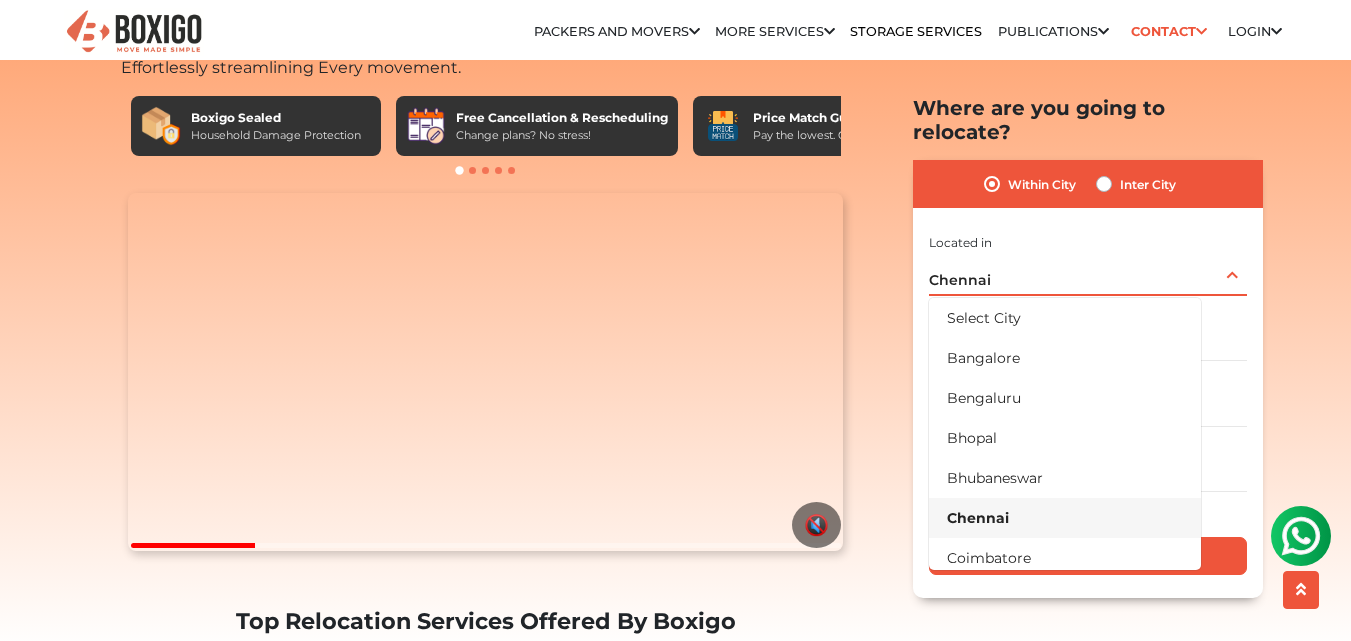 click on "Chennai" at bounding box center (1065, 517) 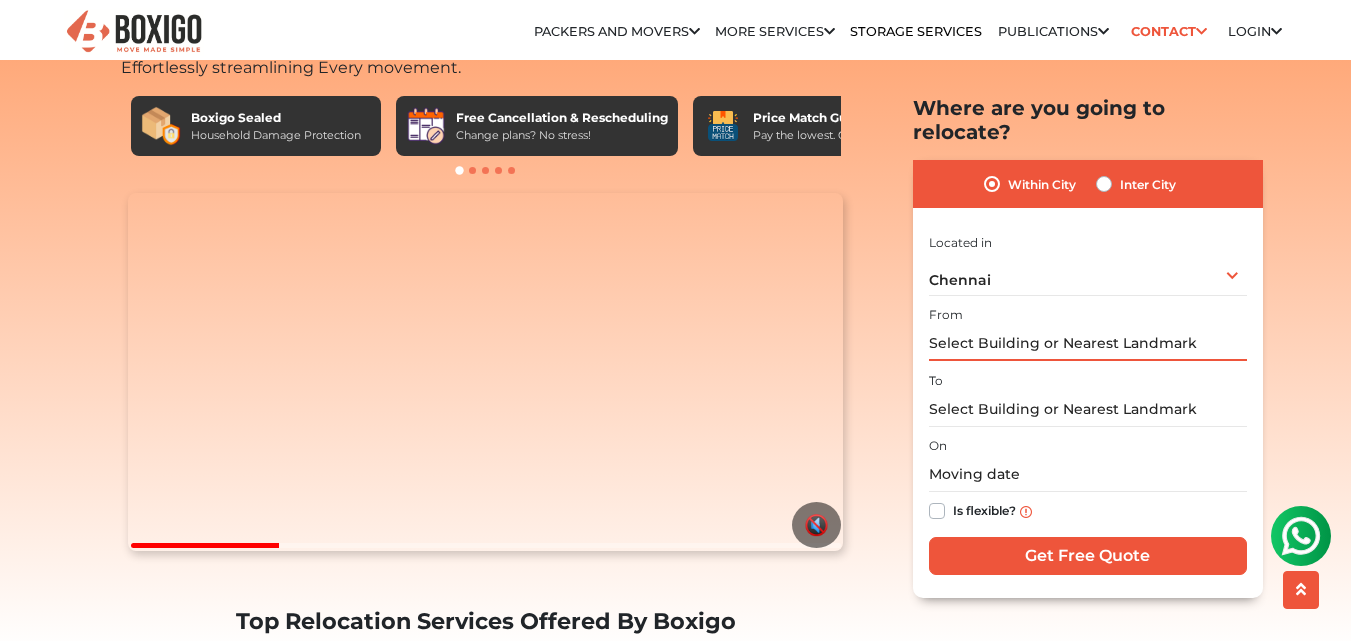 click at bounding box center (1088, 343) 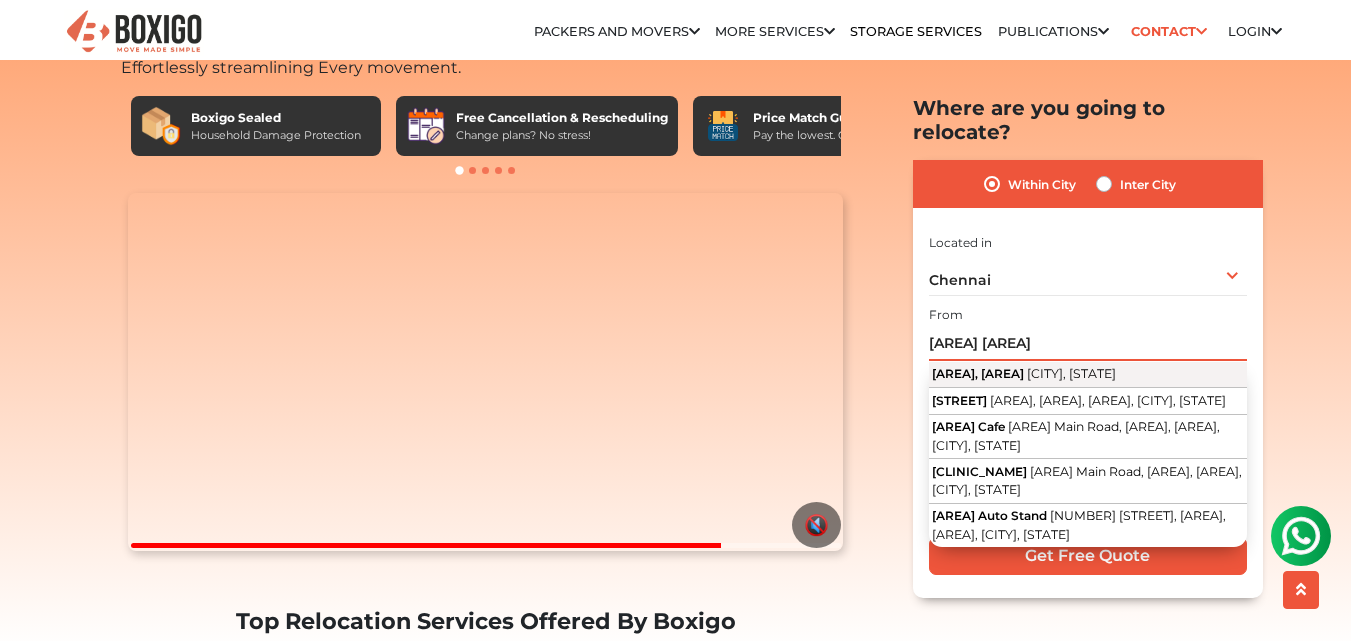 type on "[AREA] [AREA]" 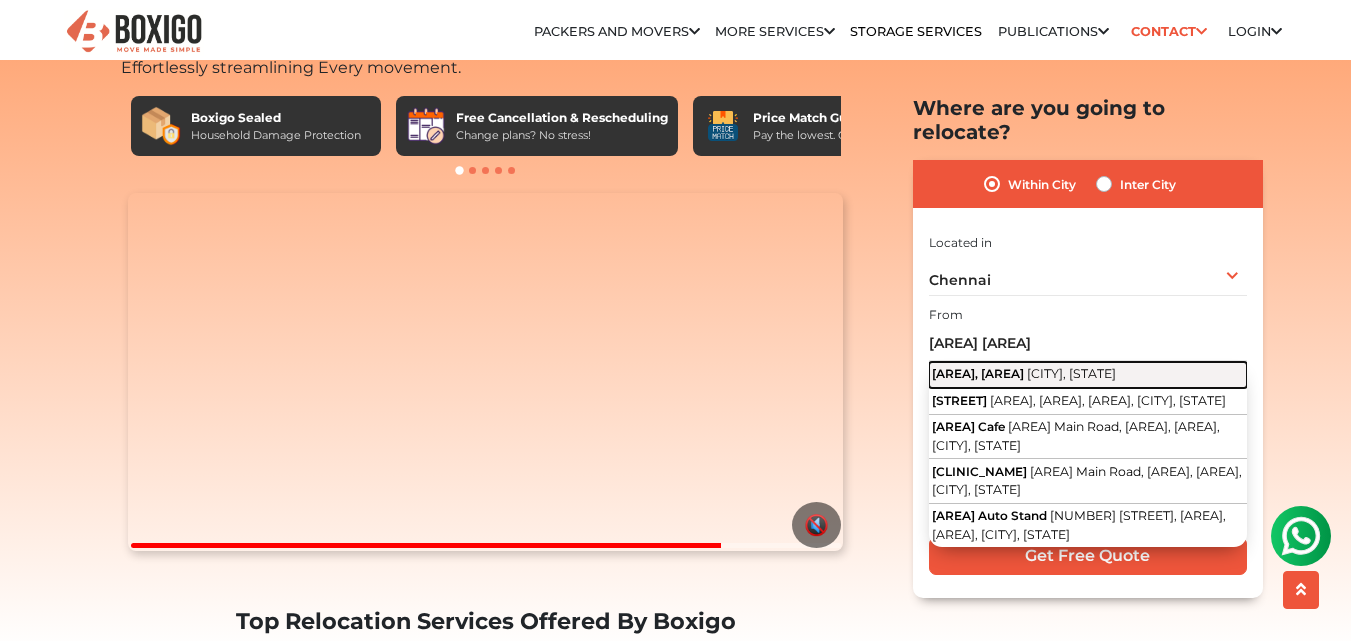 click on "[AREA], [AREA]" at bounding box center (978, 373) 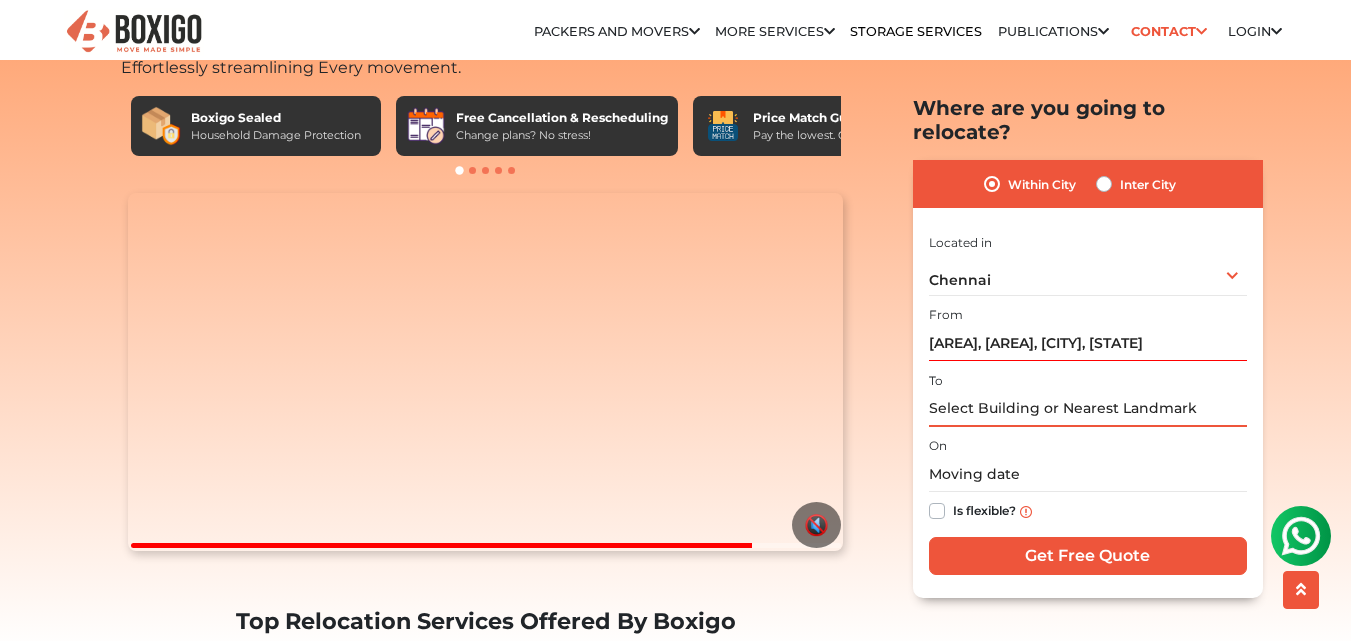 click at bounding box center (1088, 408) 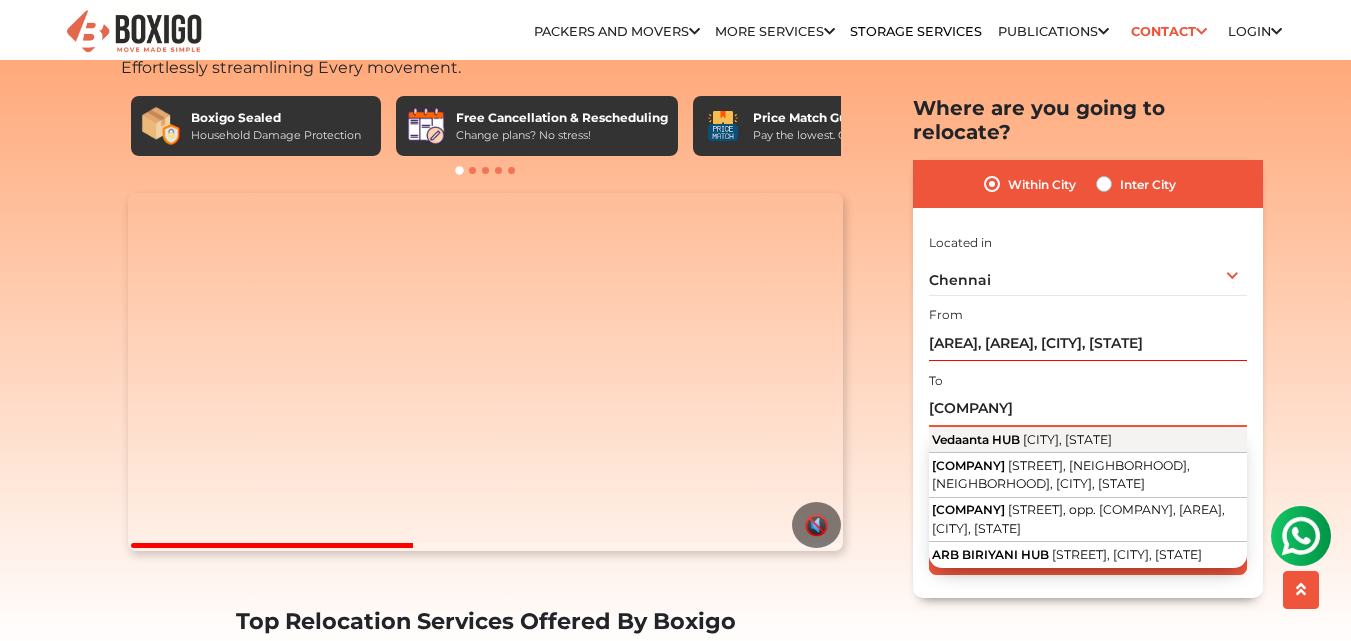 type on "[COMPANY]" 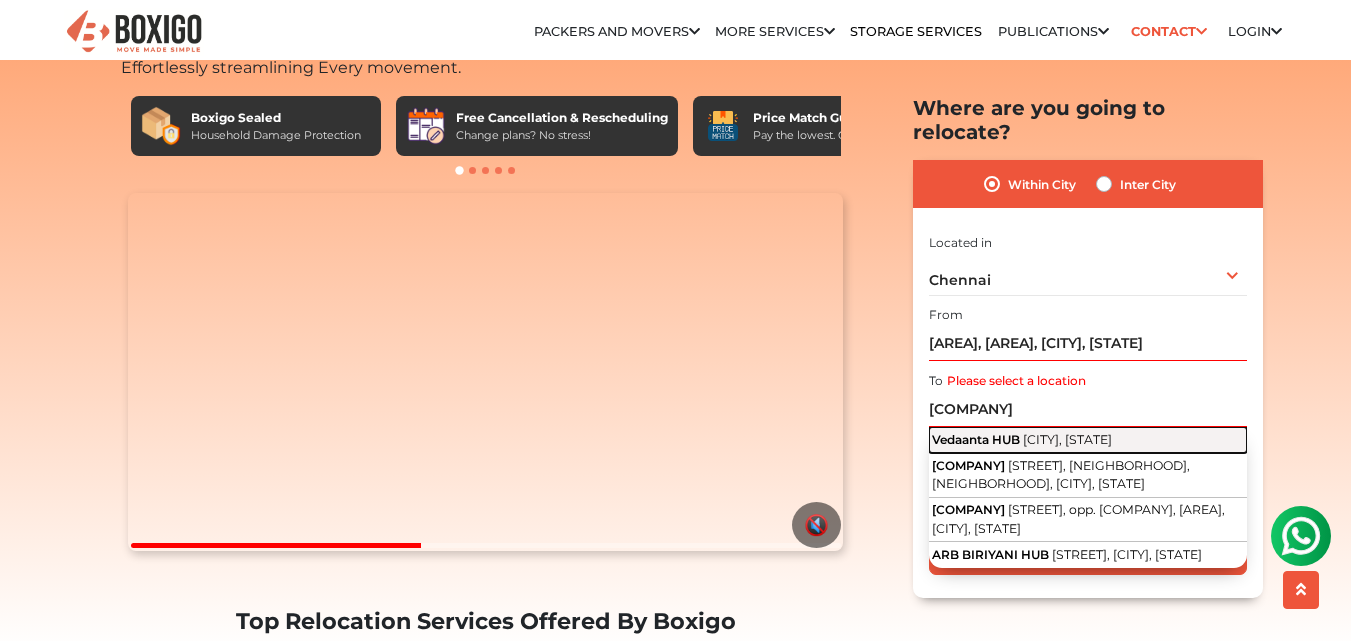 click on "[CITY], [STATE]" at bounding box center (1067, 438) 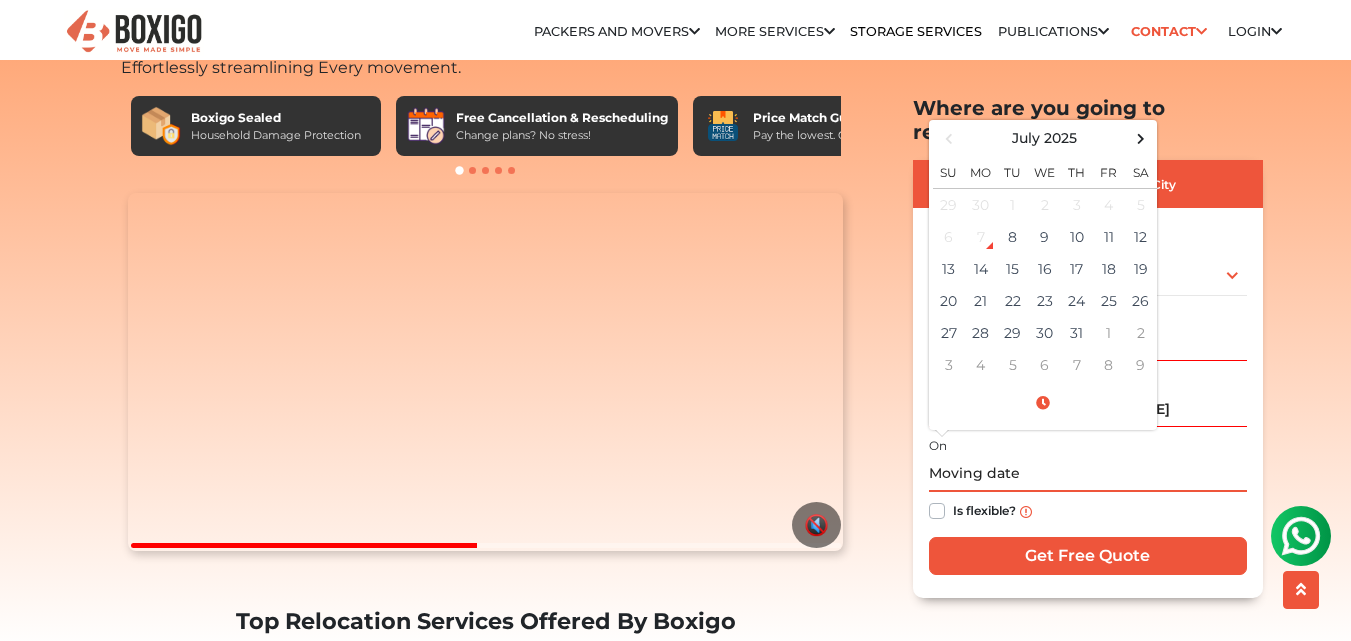 click at bounding box center [1088, 474] 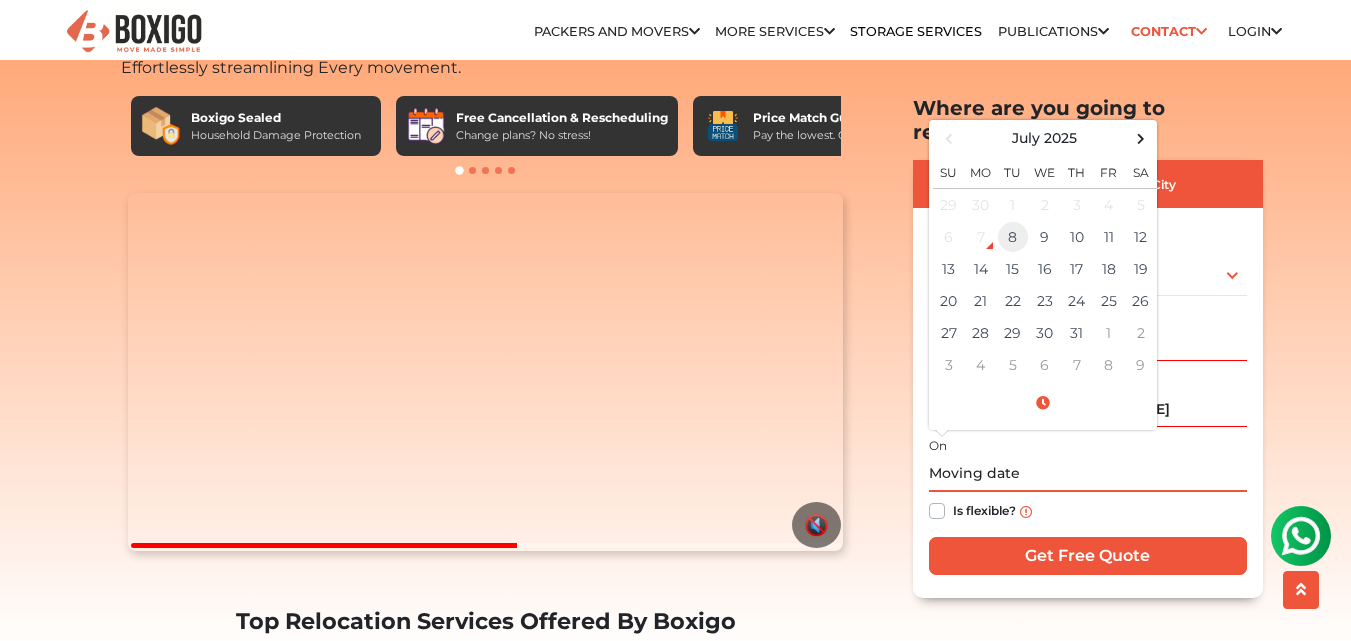 click on "8" at bounding box center [1013, 204] 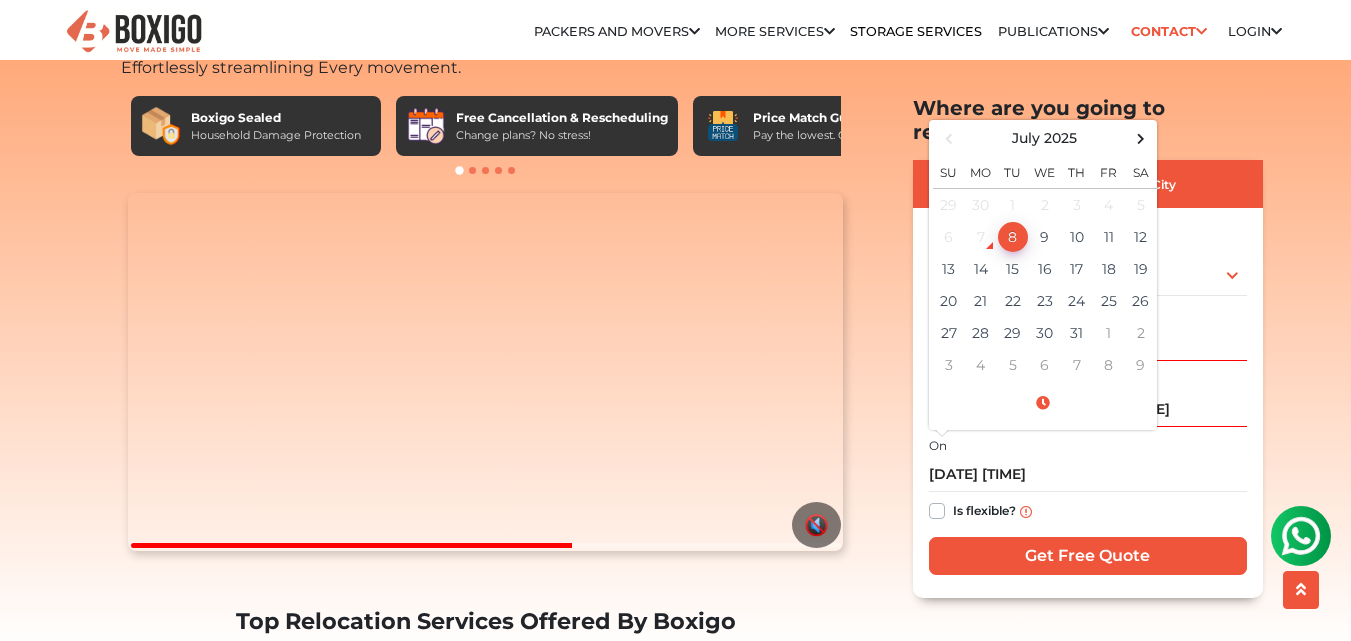 click on "Is flexible?" at bounding box center [984, 509] 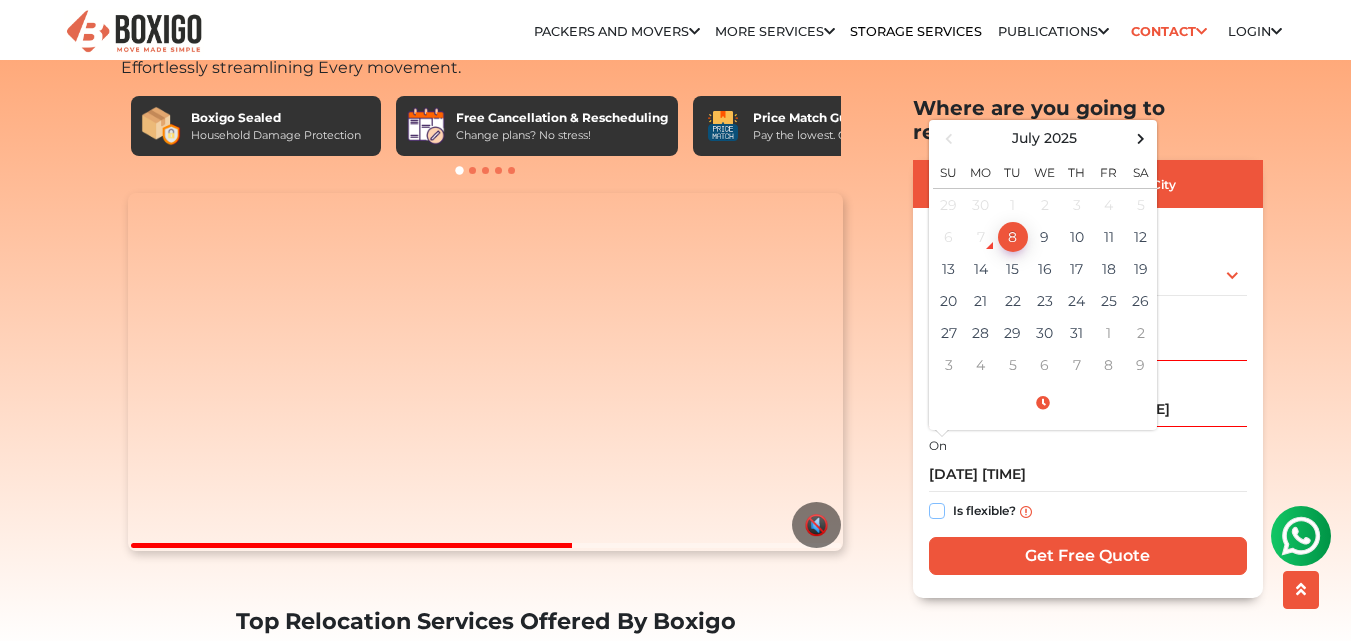 click on "Is flexible?" at bounding box center [937, 509] 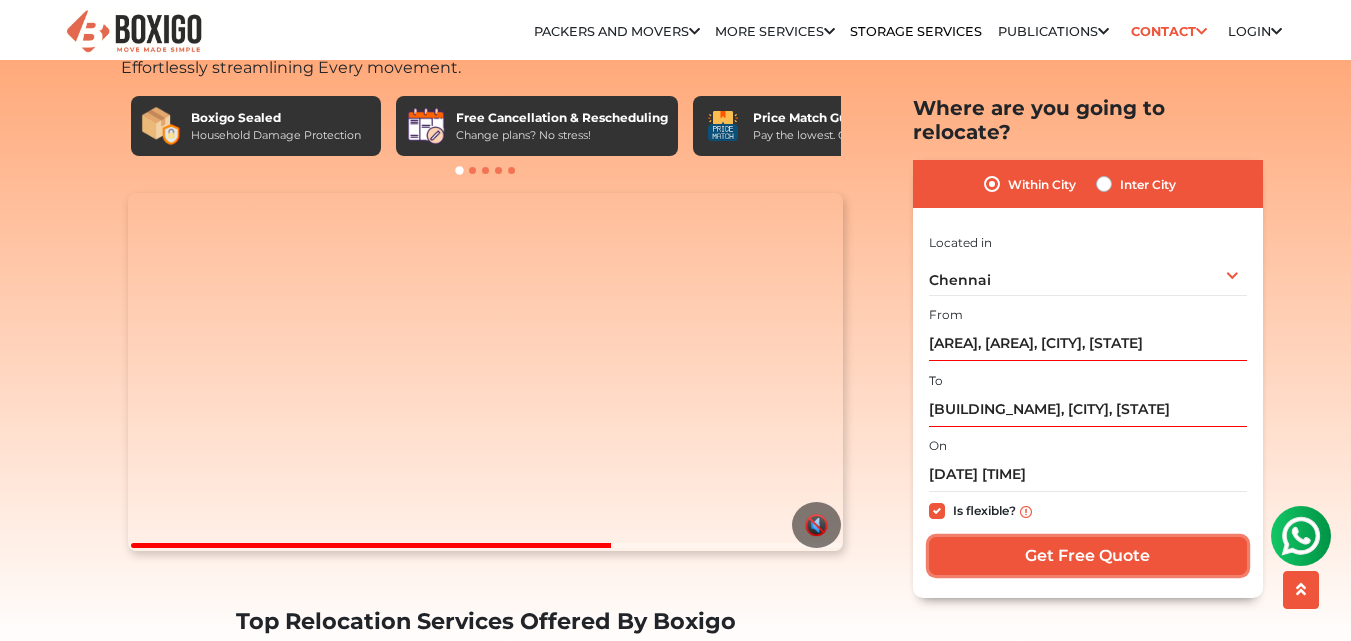click on "Get Free Quote" at bounding box center [1088, 556] 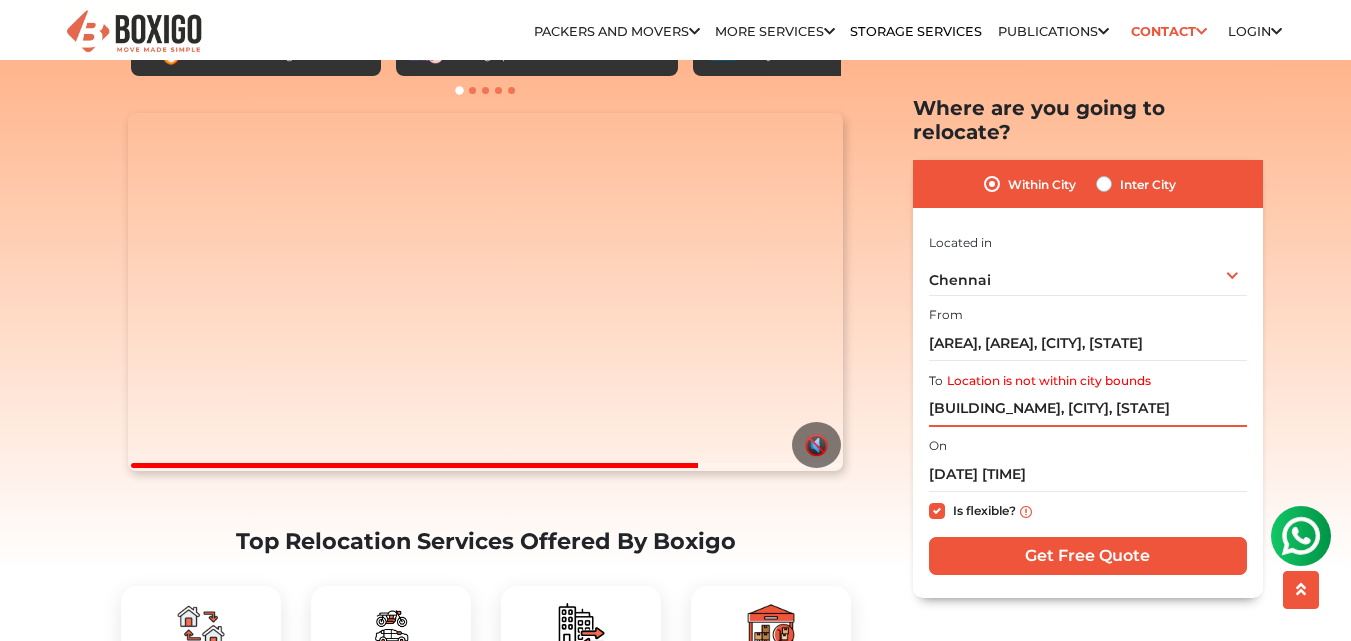 scroll, scrollTop: 200, scrollLeft: 0, axis: vertical 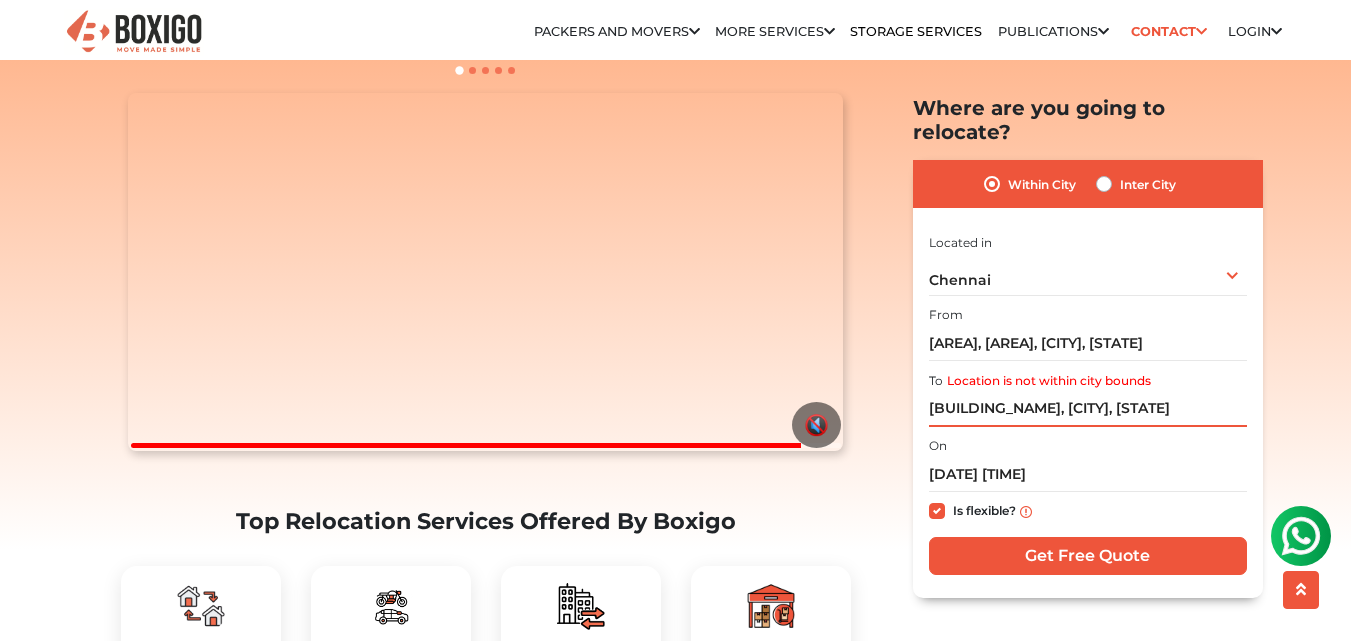 click on "[BUILDING_NAME], [CITY], [STATE]" at bounding box center (1088, 408) 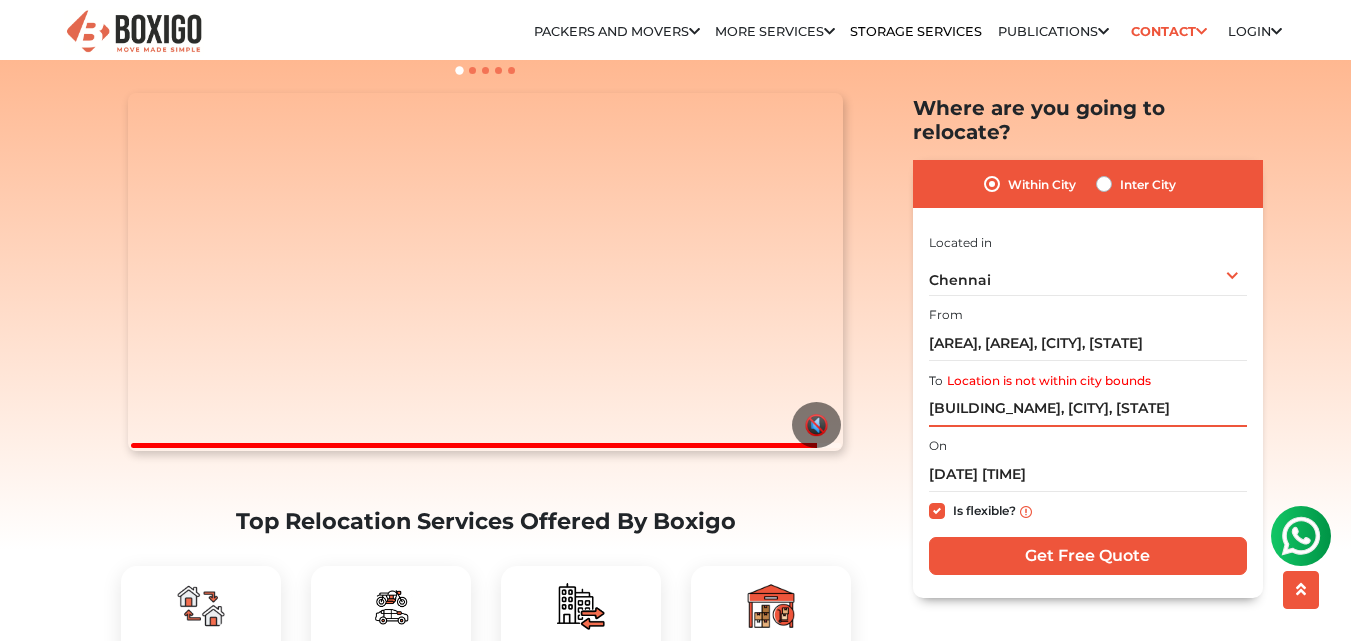 click on "[BUILDING_NAME], [CITY], [STATE]" at bounding box center (1088, 408) 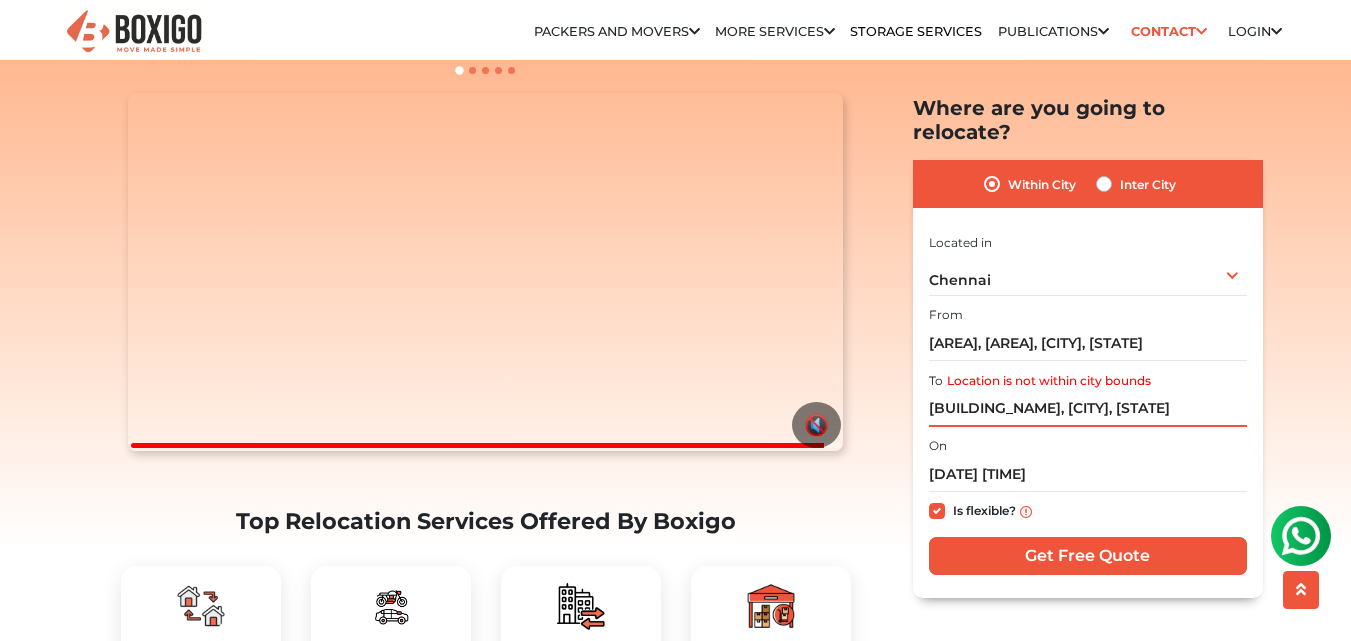 click on "[BUILDING_NAME], [CITY], [STATE]" at bounding box center [1088, 408] 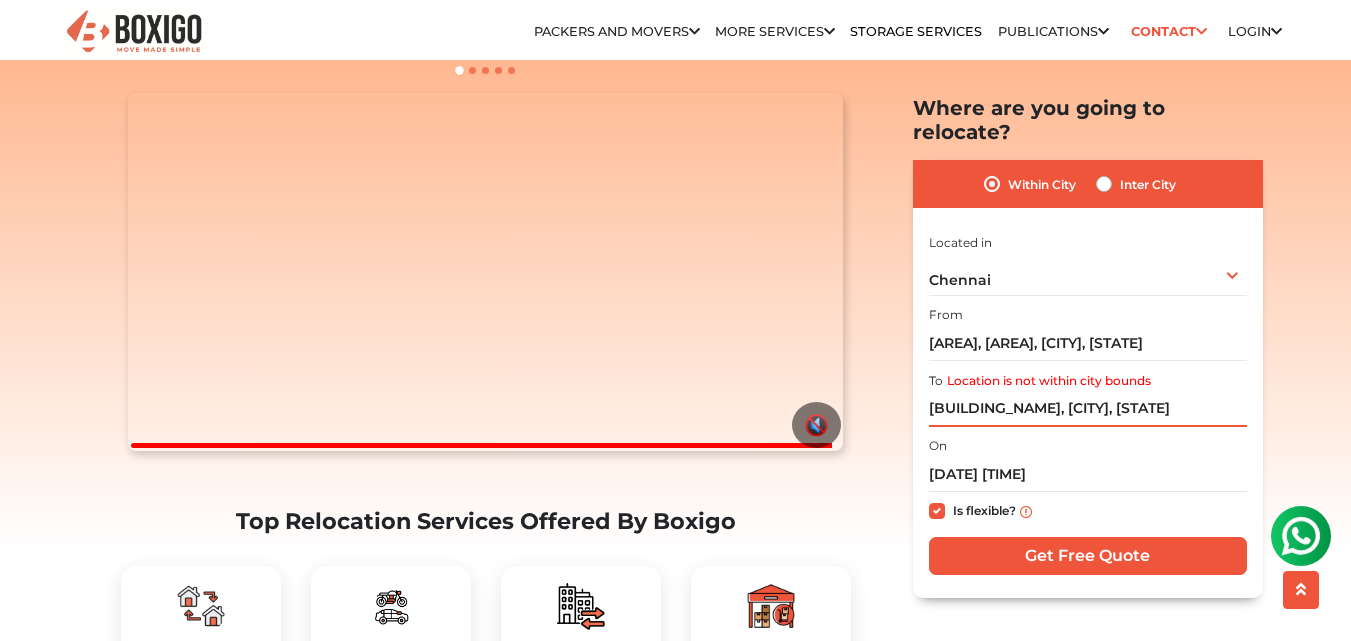 click on "[BUILDING_NAME], [CITY], [STATE]" at bounding box center [1088, 408] 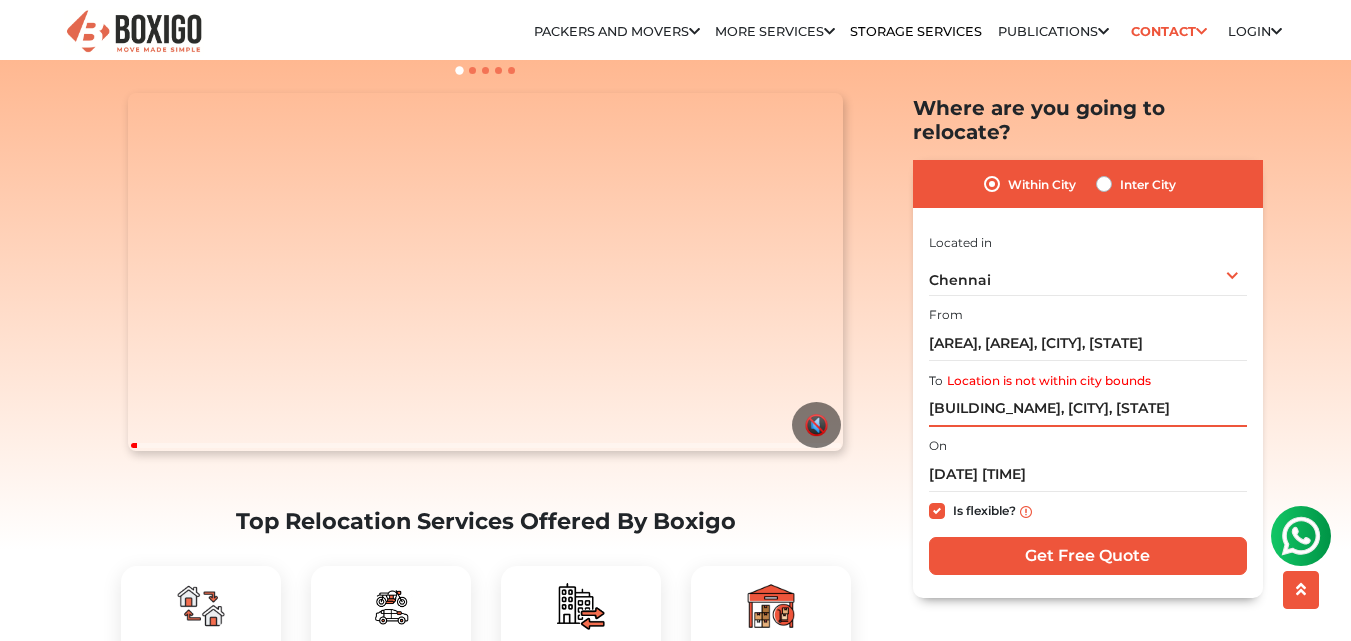 click on "[BUILDING_NAME], [CITY], [STATE]" at bounding box center (1088, 408) 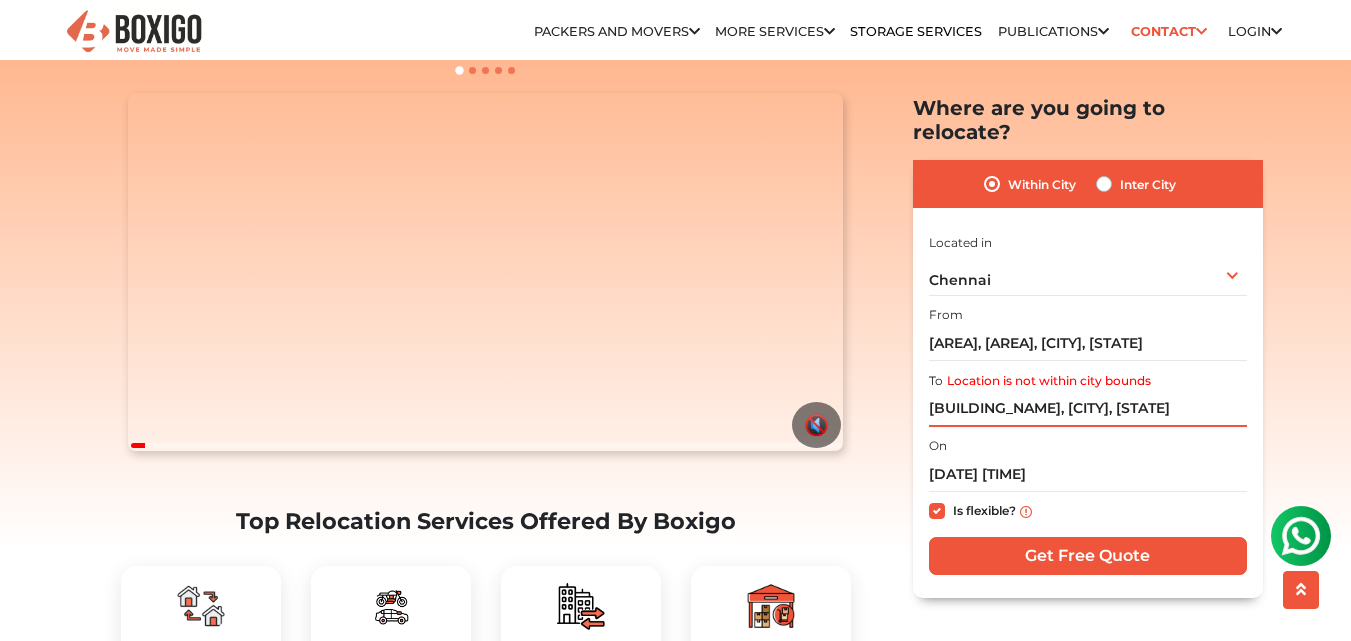 click on "[BUILDING_NAME], [CITY], [STATE]" at bounding box center (1088, 408) 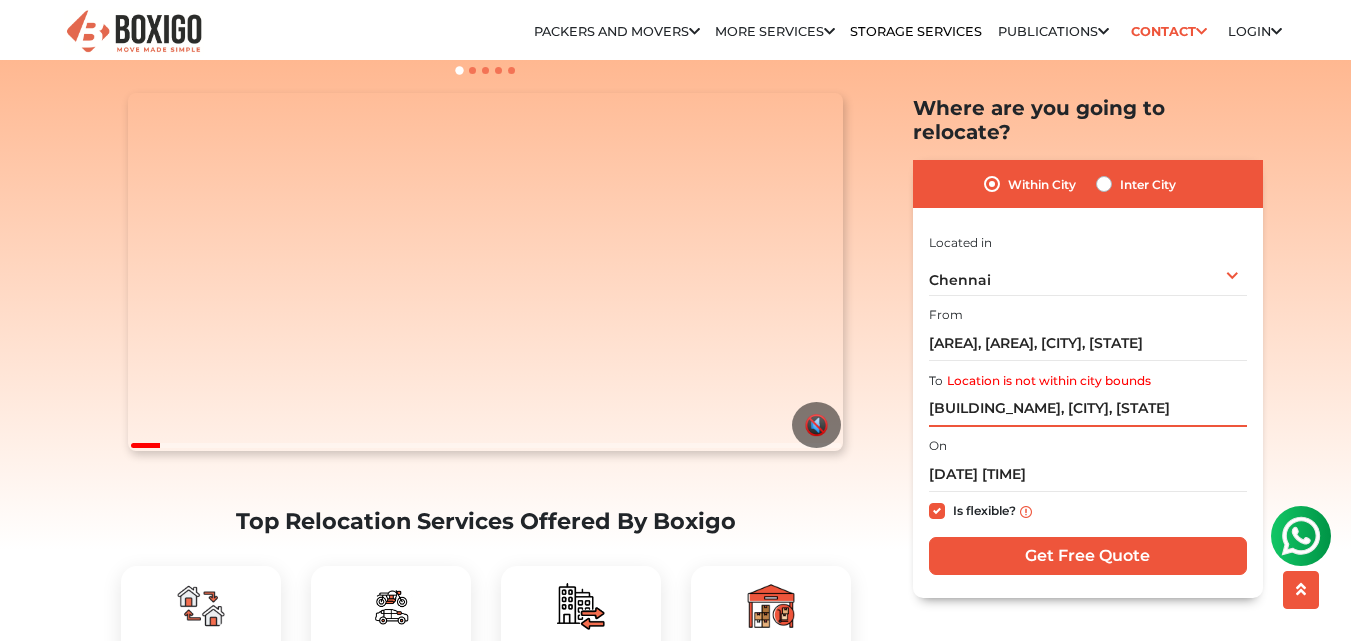 click on "[BUILDING_NAME], [CITY], [STATE]" at bounding box center [1088, 408] 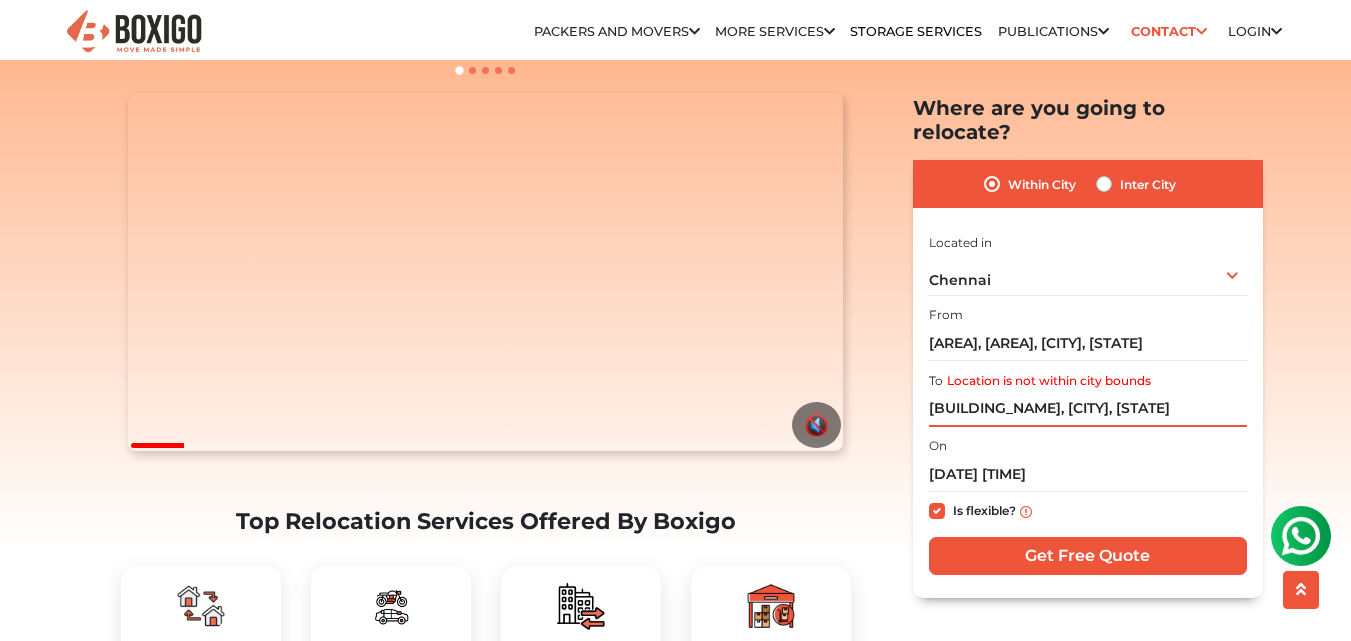 click on "[BUILDING_NAME], [CITY], [STATE]" at bounding box center [1088, 408] 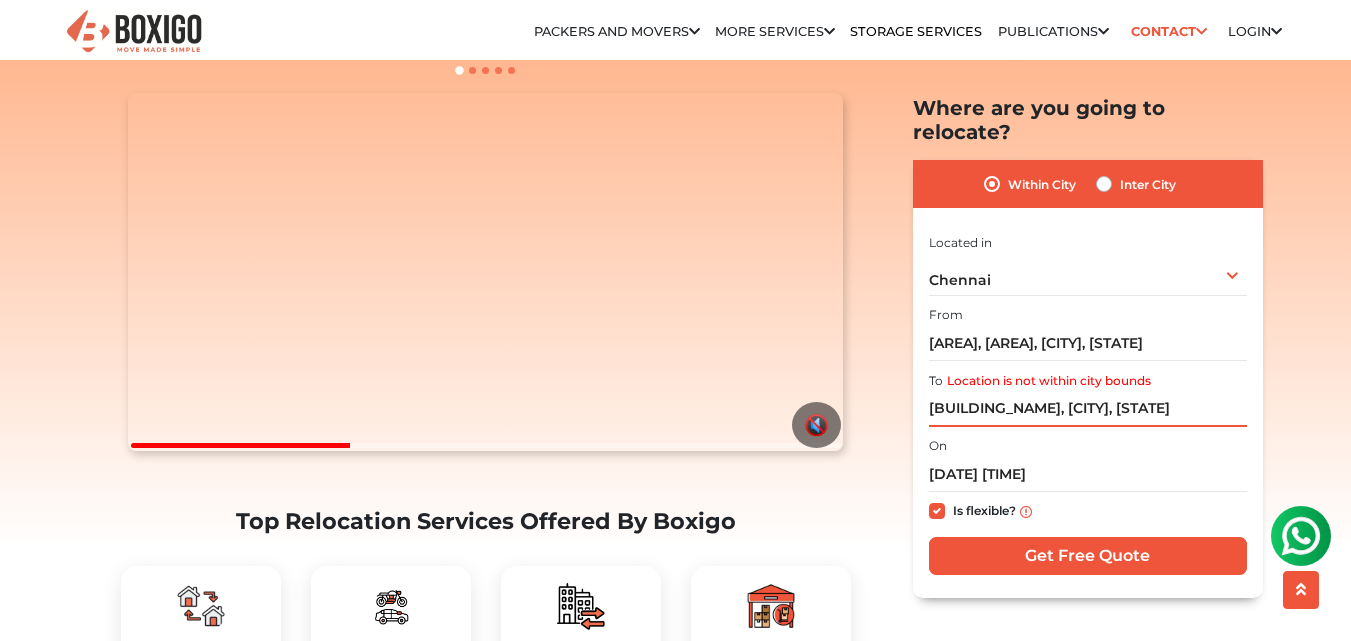 drag, startPoint x: 1186, startPoint y: 382, endPoint x: 902, endPoint y: 387, distance: 284.044 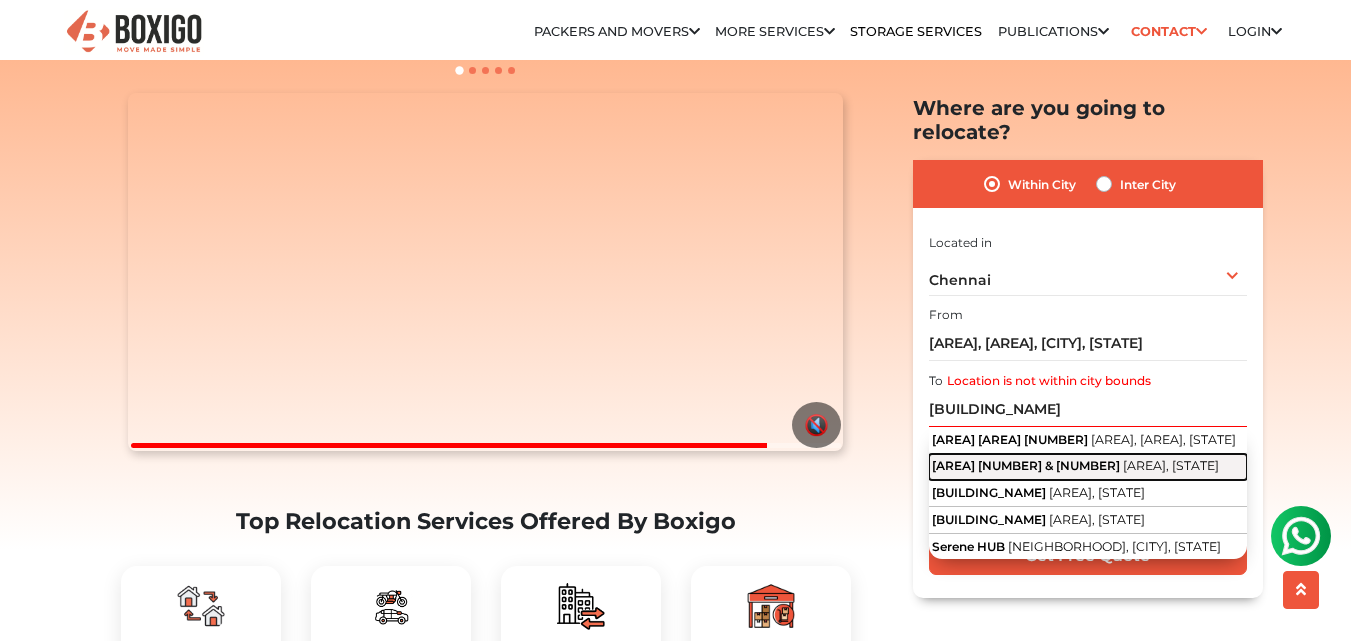 click on "[AREA] [NUMBER] & [NUMBER]" at bounding box center (1010, 438) 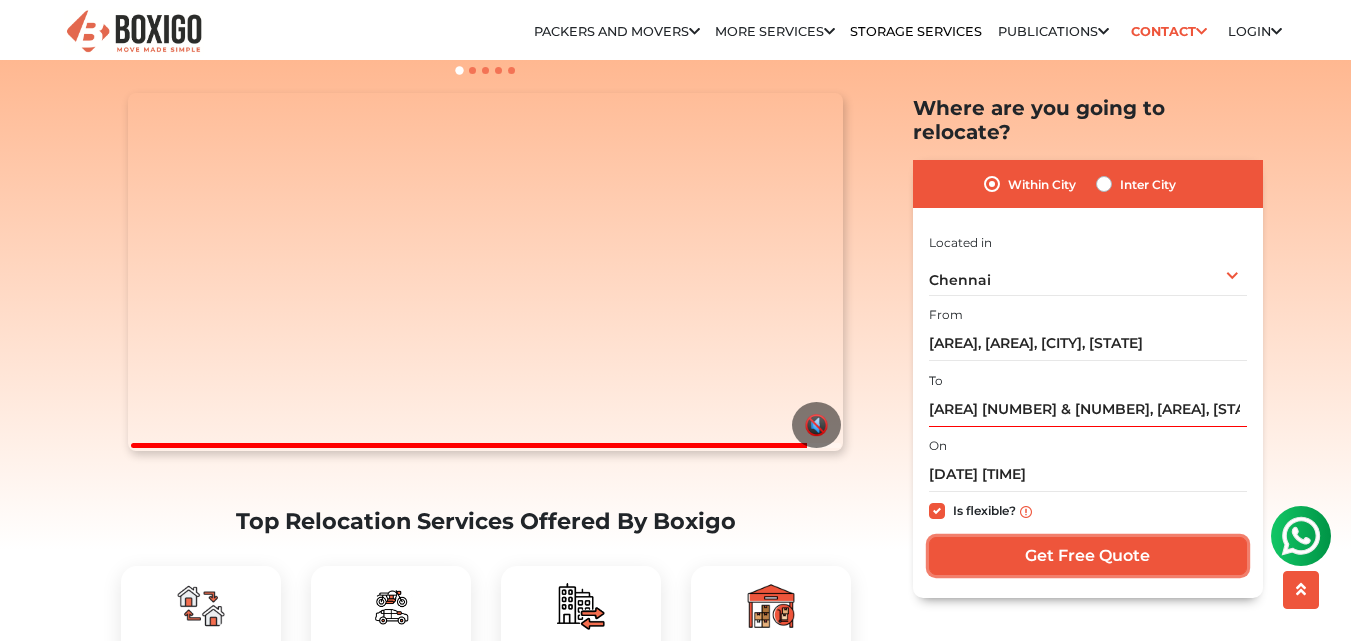 click on "Get Free Quote" at bounding box center [1088, 556] 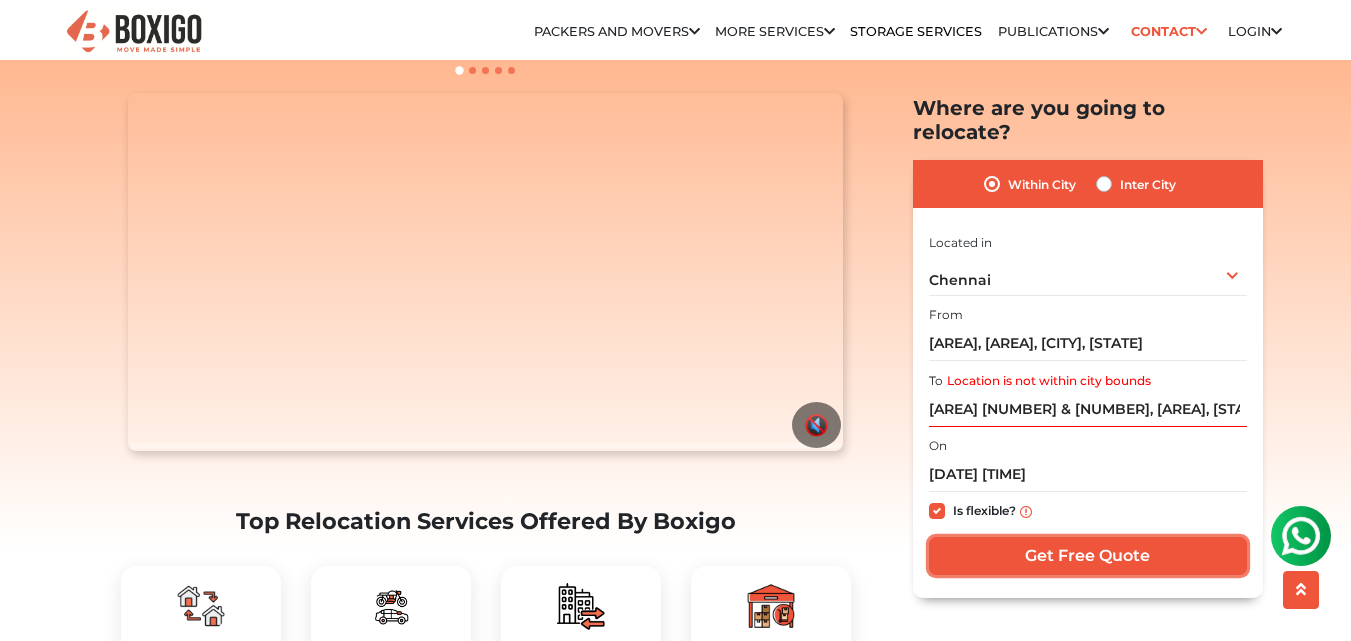 click on "Get Free Quote" at bounding box center [1088, 556] 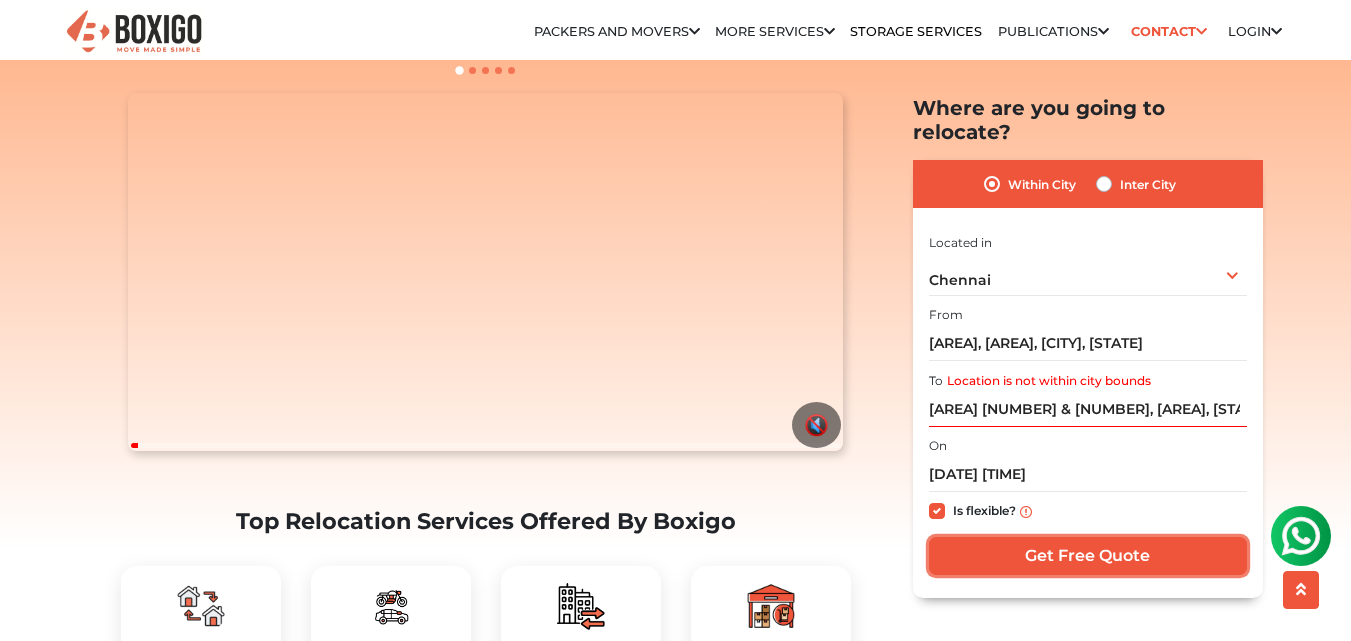 click on "Get Free Quote" at bounding box center (1088, 556) 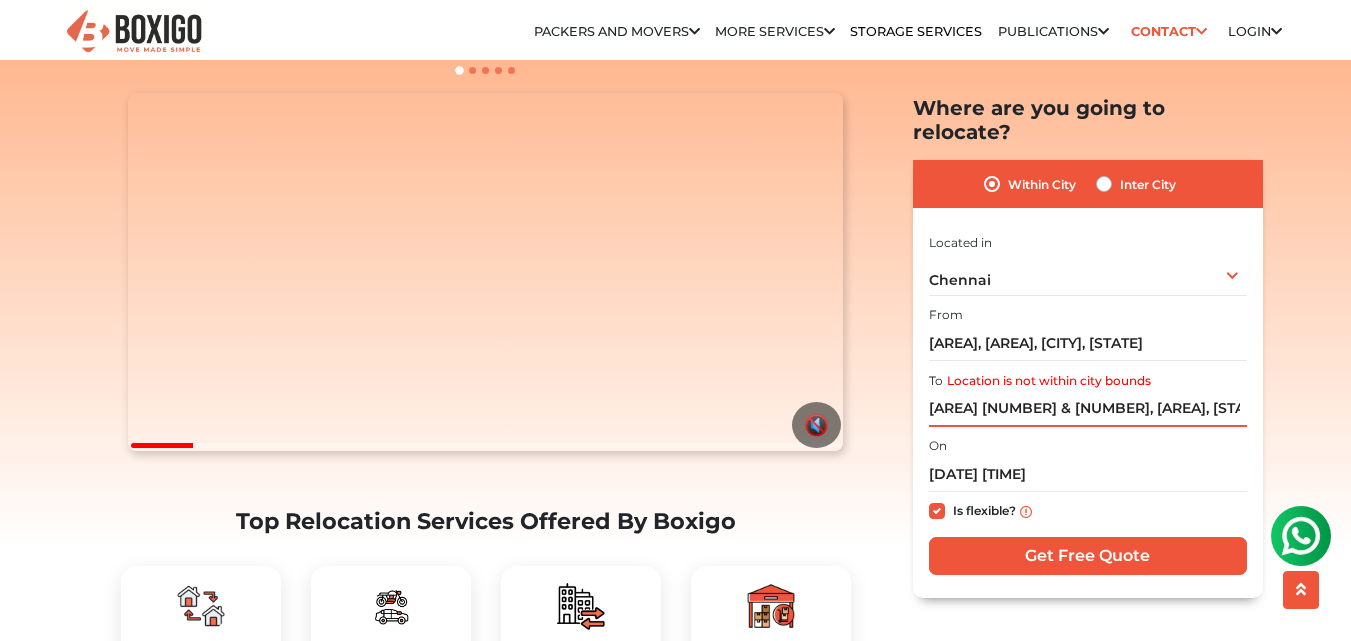 click on "[AREA] [NUMBER] & [NUMBER], [AREA], [STATE]" at bounding box center [1088, 408] 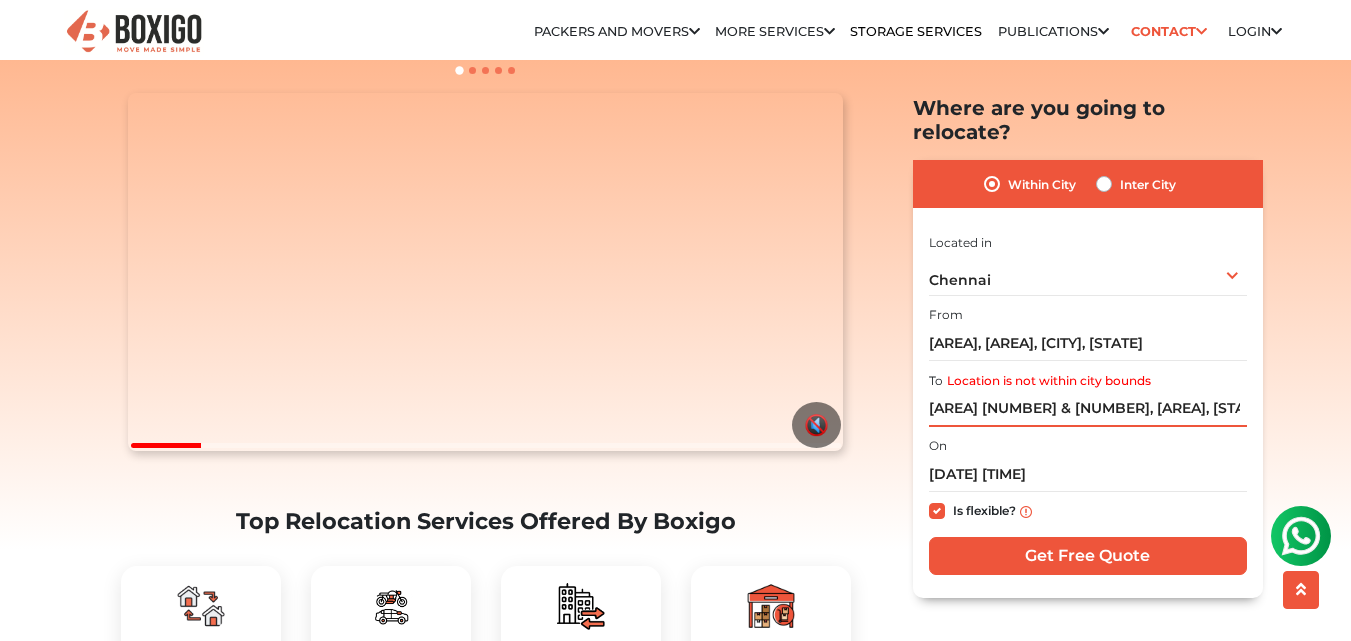 click on "[AREA] [NUMBER] & [NUMBER], [AREA], [STATE]" at bounding box center [1088, 408] 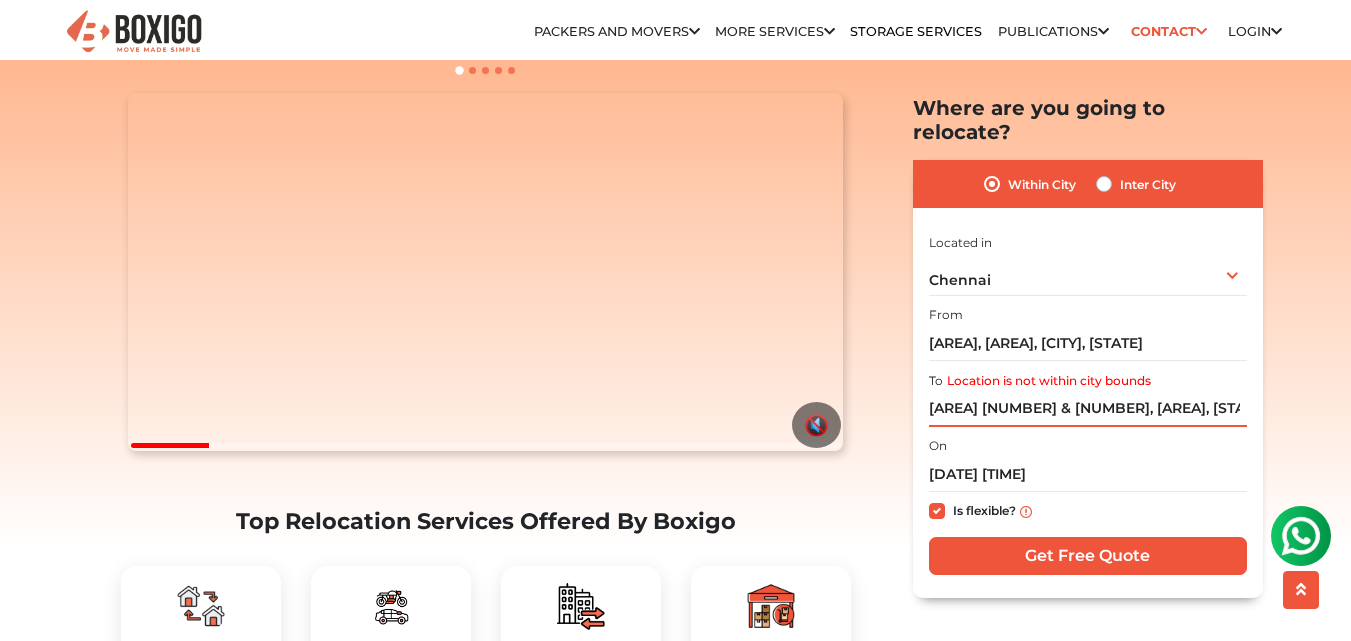 click on "[AREA] [NUMBER] & [NUMBER], [AREA], [STATE]" at bounding box center [1088, 408] 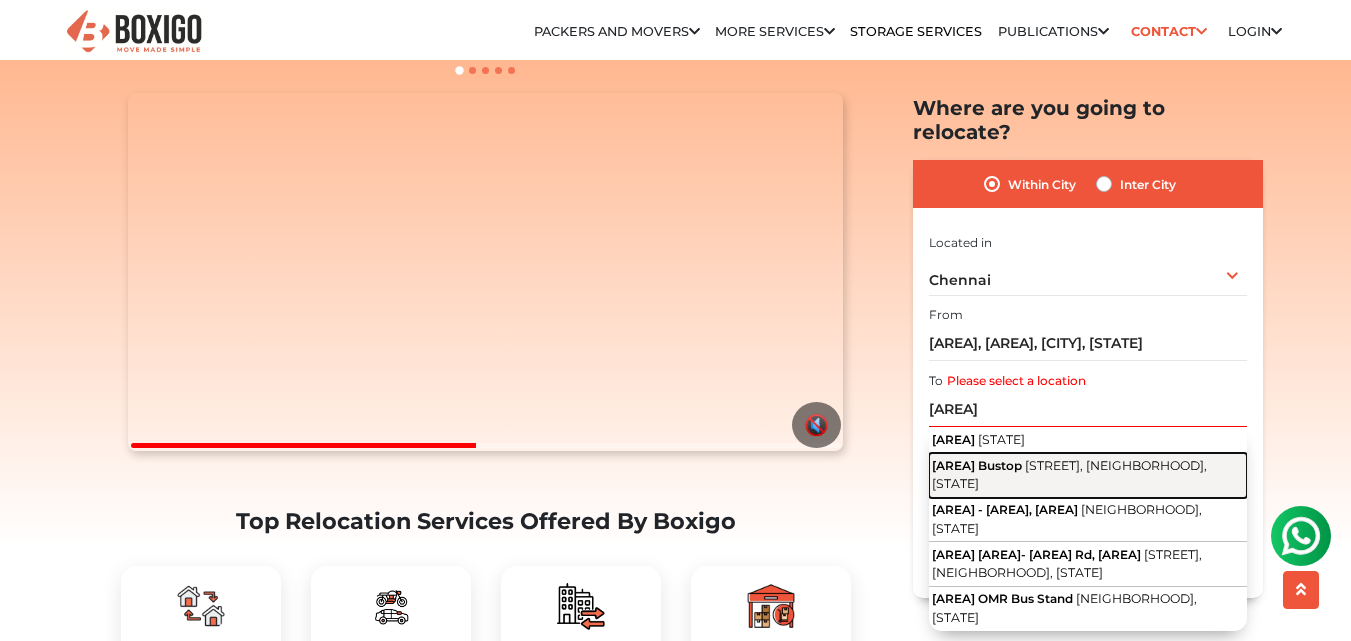 click on "[STREET], [NEIGHBORHOOD], [STATE]" at bounding box center (1001, 438) 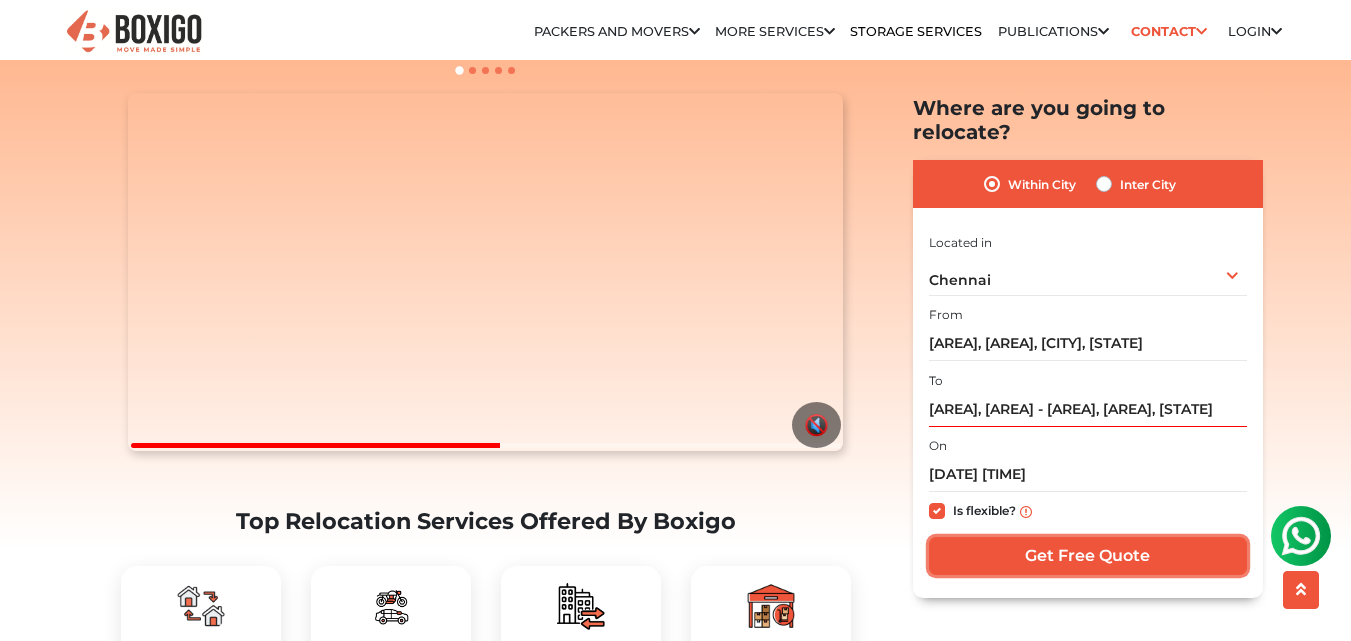click on "Get Free Quote" at bounding box center [1088, 556] 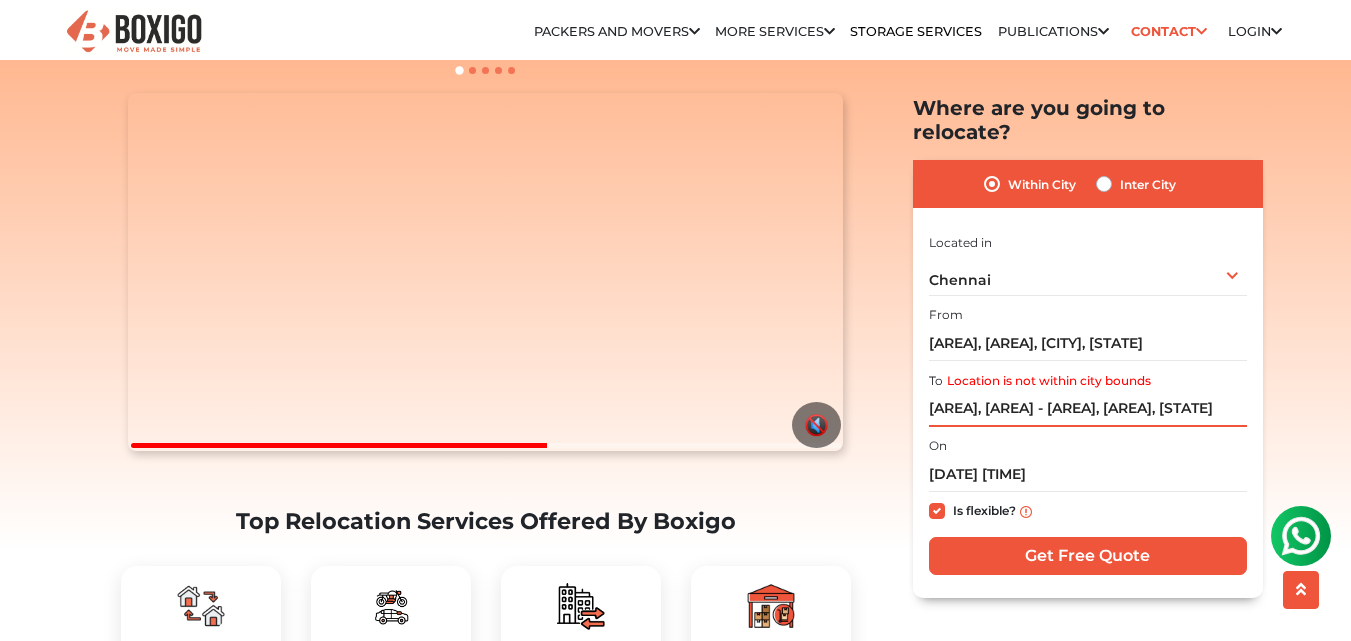 click on "[AREA], [AREA] - [AREA], [AREA], [STATE]" at bounding box center [1088, 408] 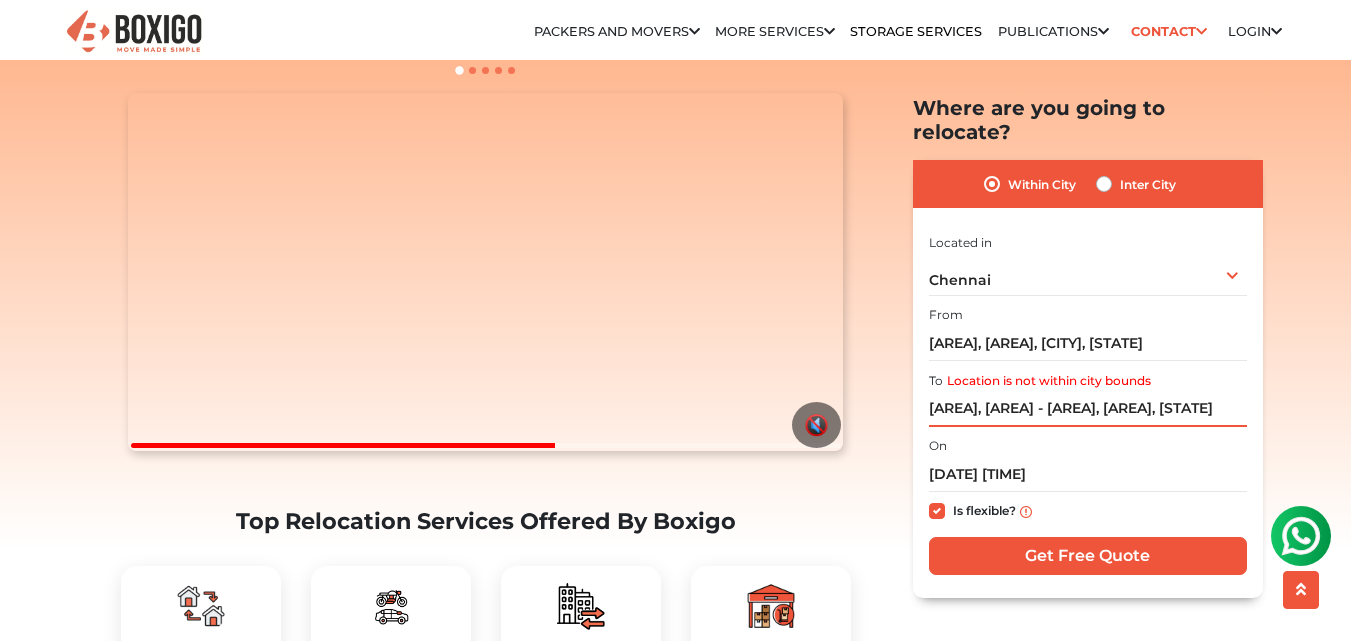 click on "[AREA], [AREA] - [AREA], [AREA], [STATE]" at bounding box center [1088, 408] 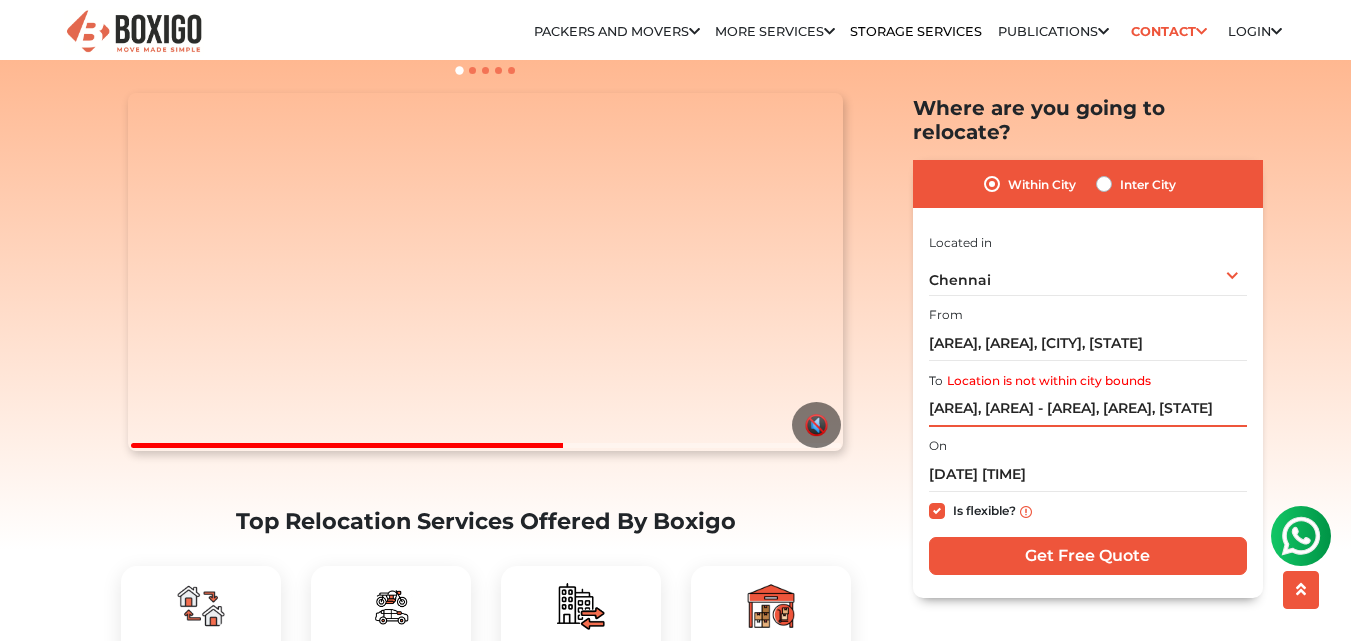 click on "[AREA], [AREA] - [AREA], [AREA], [STATE]" at bounding box center (1088, 408) 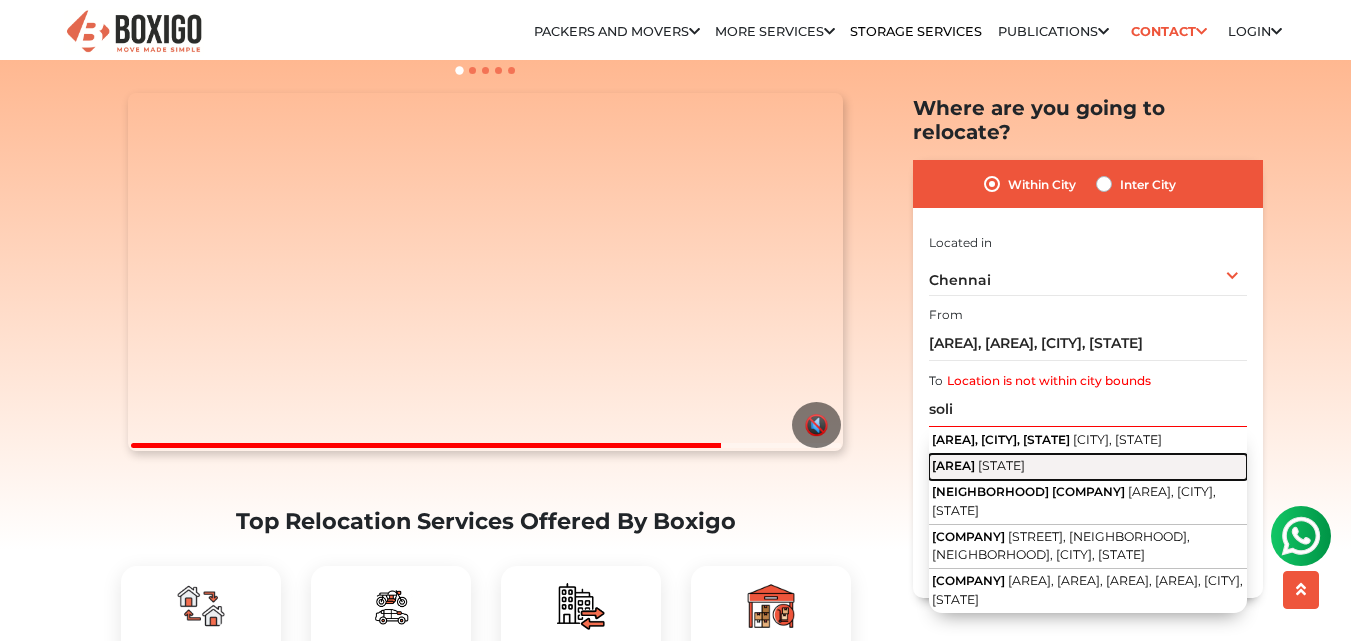 click on "[STATE]" at bounding box center (1117, 438) 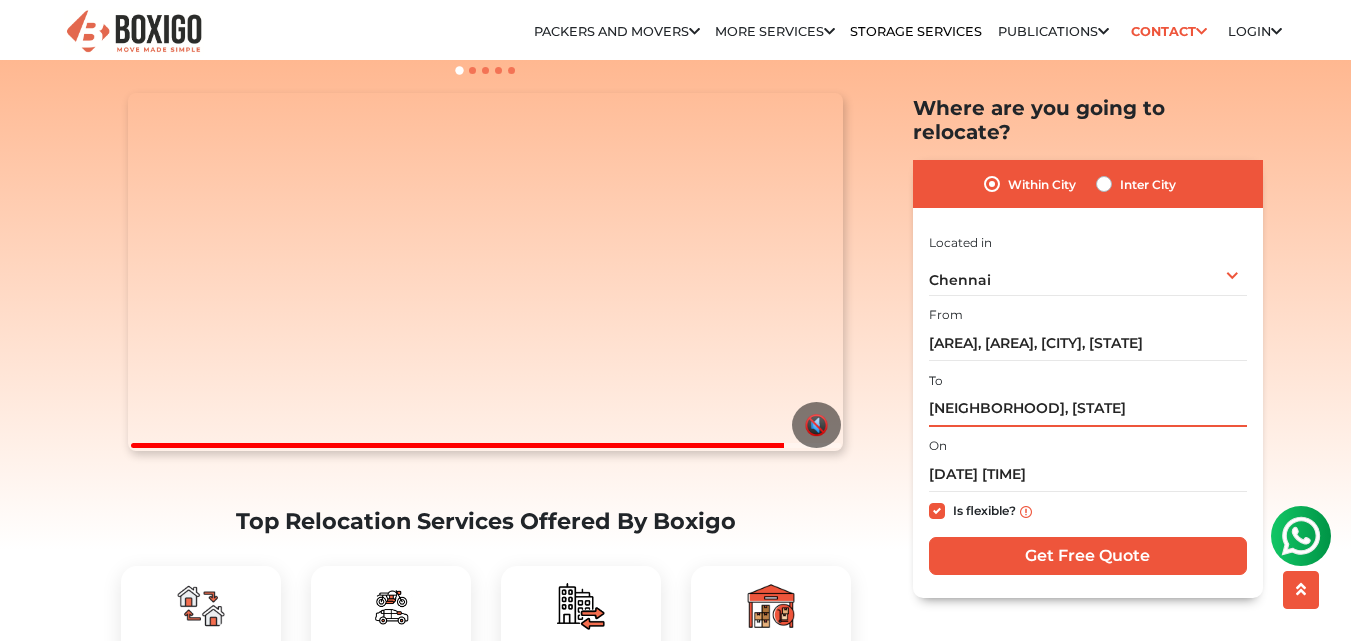 drag, startPoint x: 1137, startPoint y: 378, endPoint x: 952, endPoint y: 375, distance: 185.02432 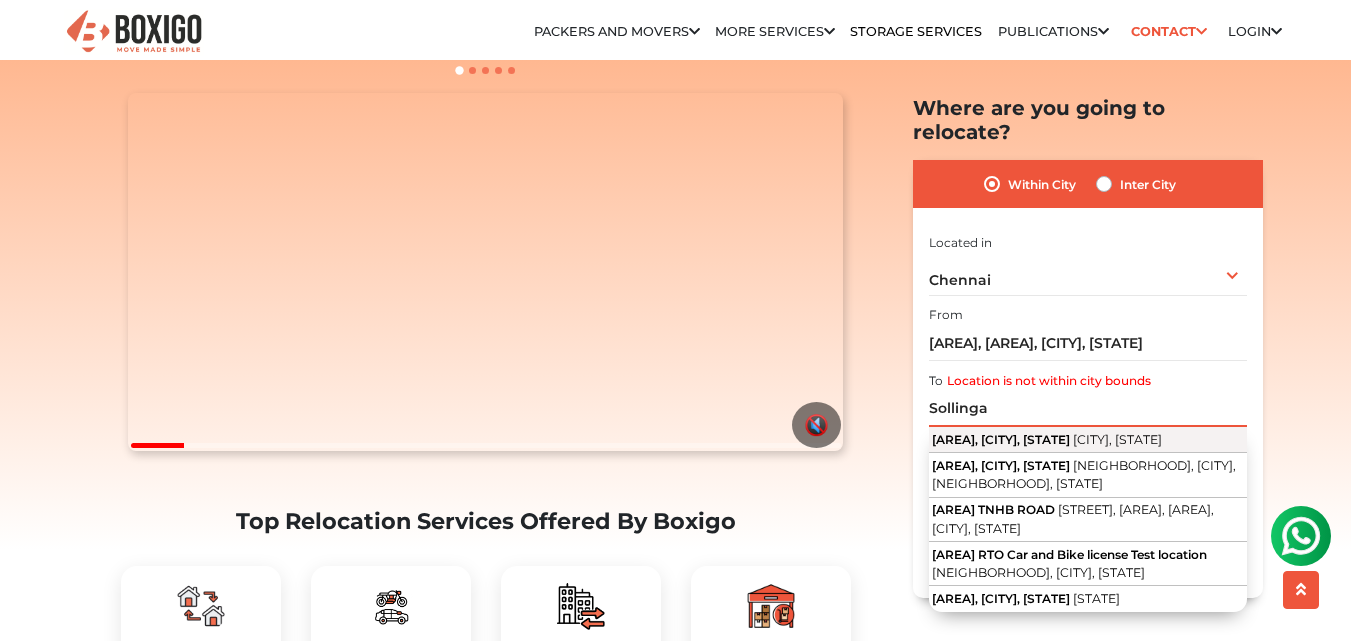 type on "Sollinga" 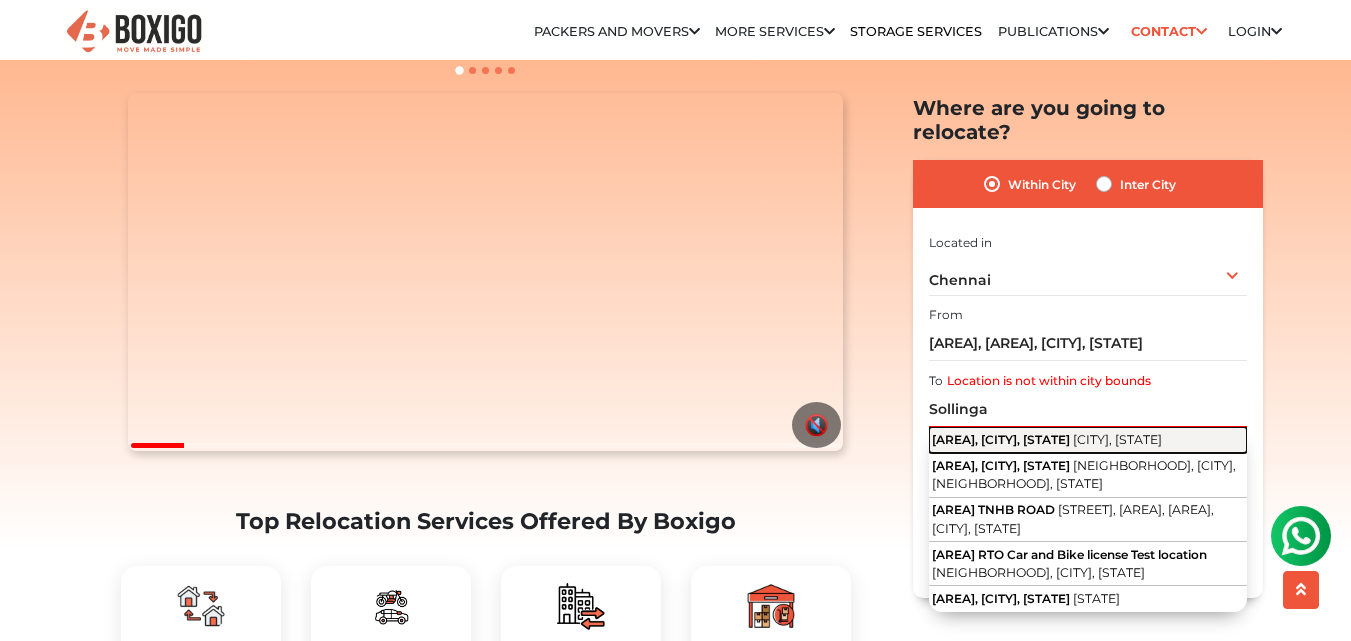click on "[CITY], [STATE]" at bounding box center (1117, 438) 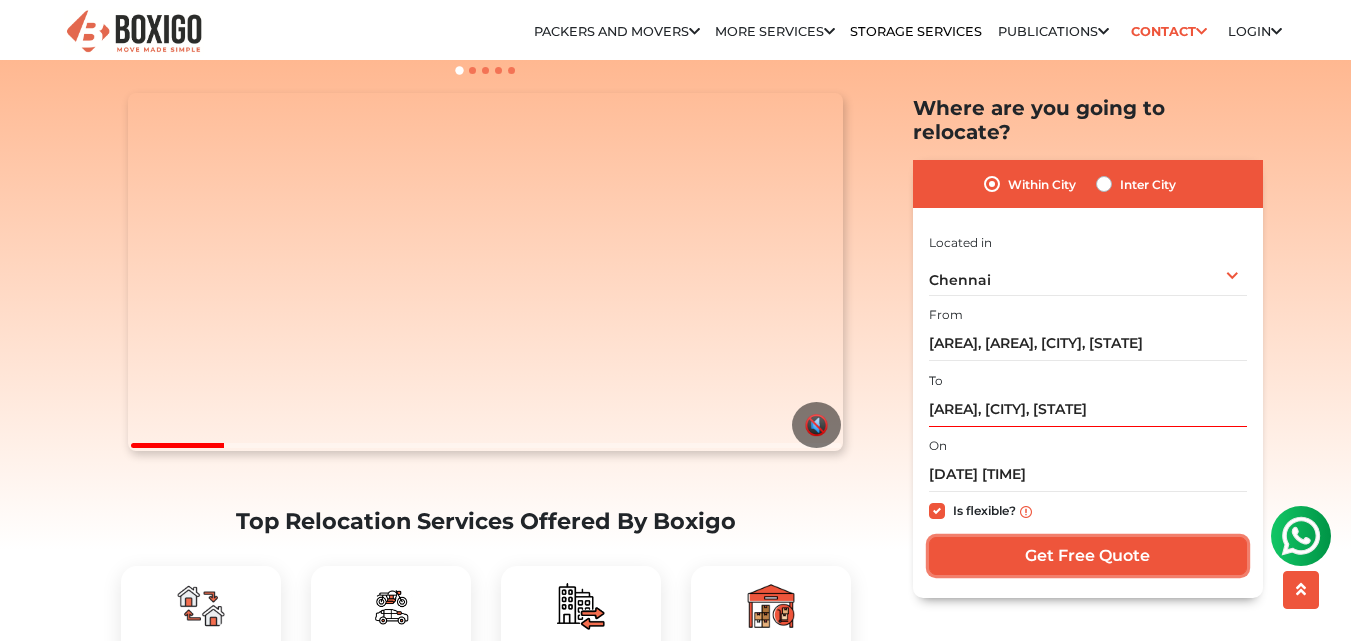 click on "Get Free Quote" at bounding box center (1088, 556) 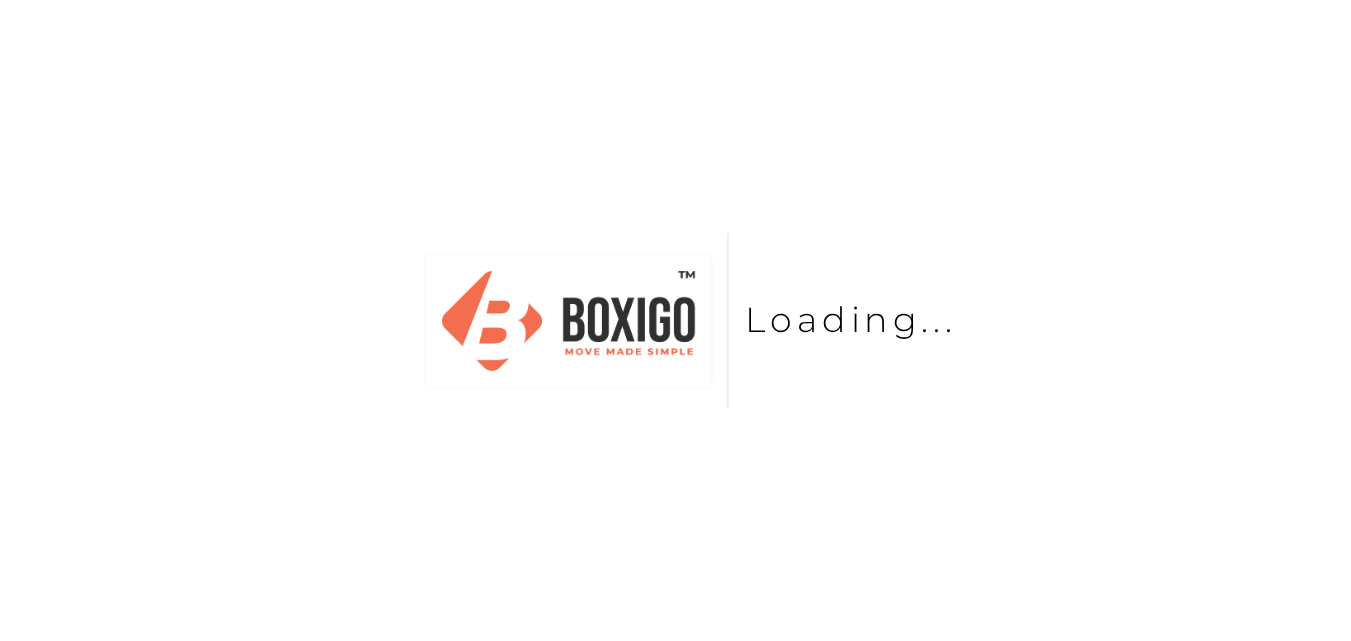 scroll, scrollTop: 0, scrollLeft: 0, axis: both 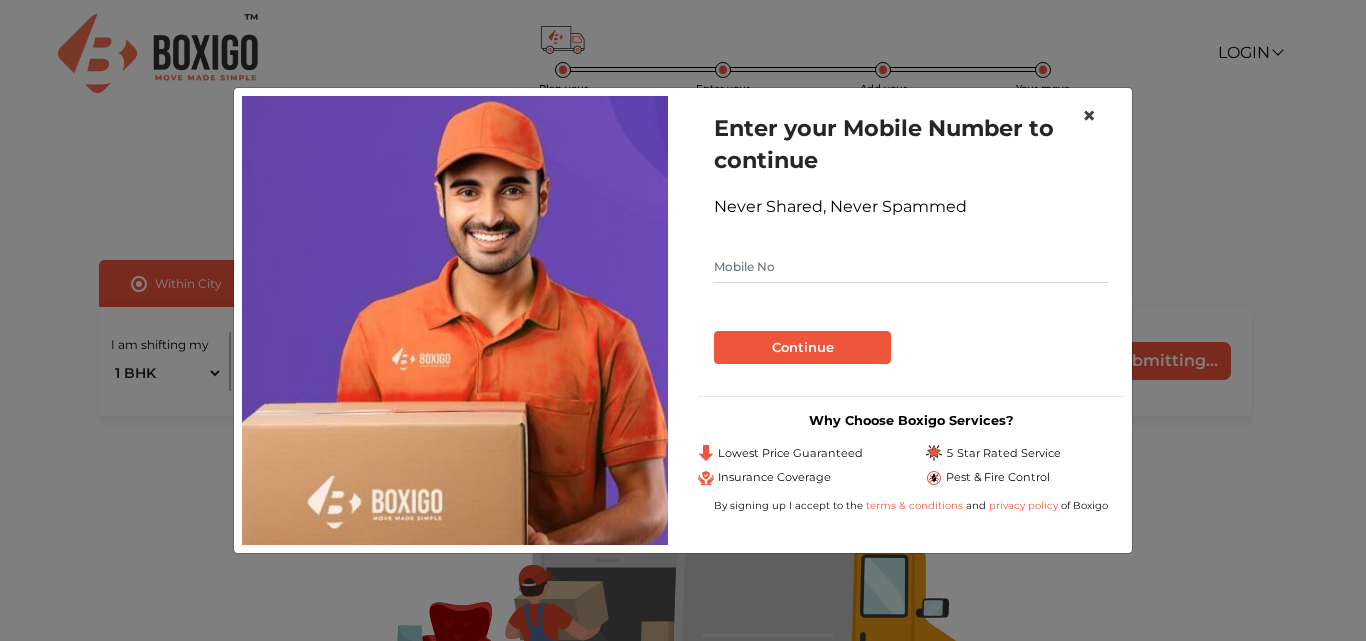 click on "×" at bounding box center [1089, 115] 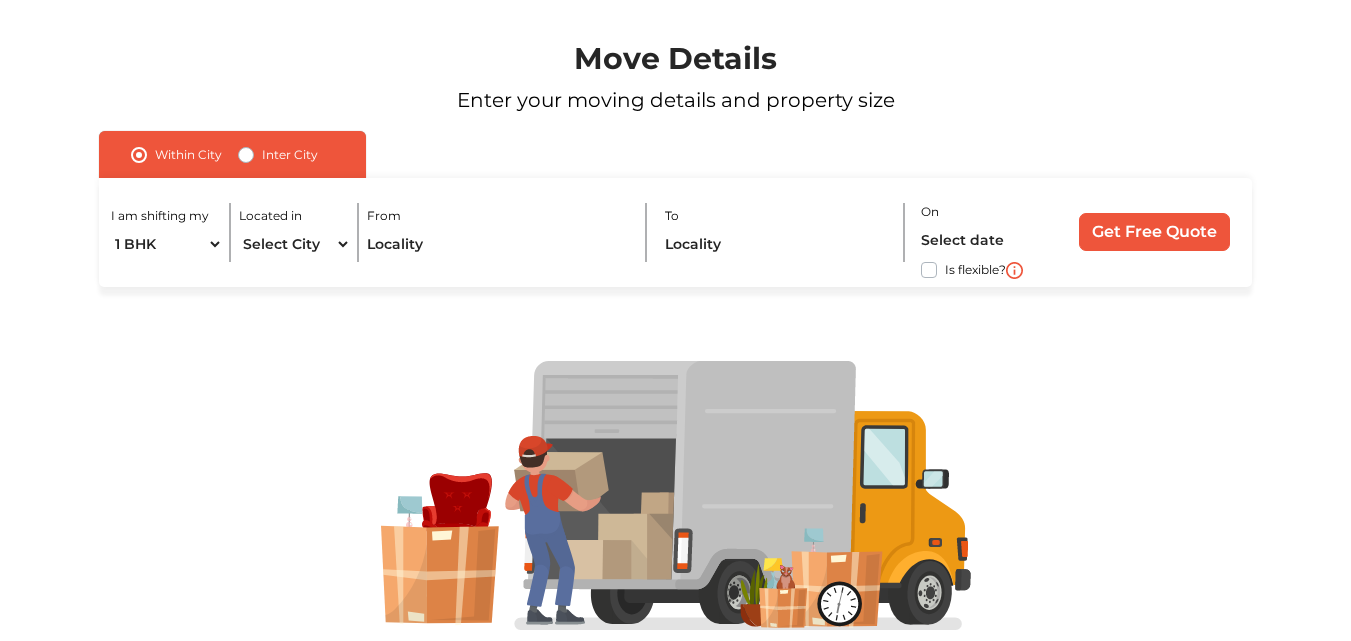 scroll, scrollTop: 94, scrollLeft: 0, axis: vertical 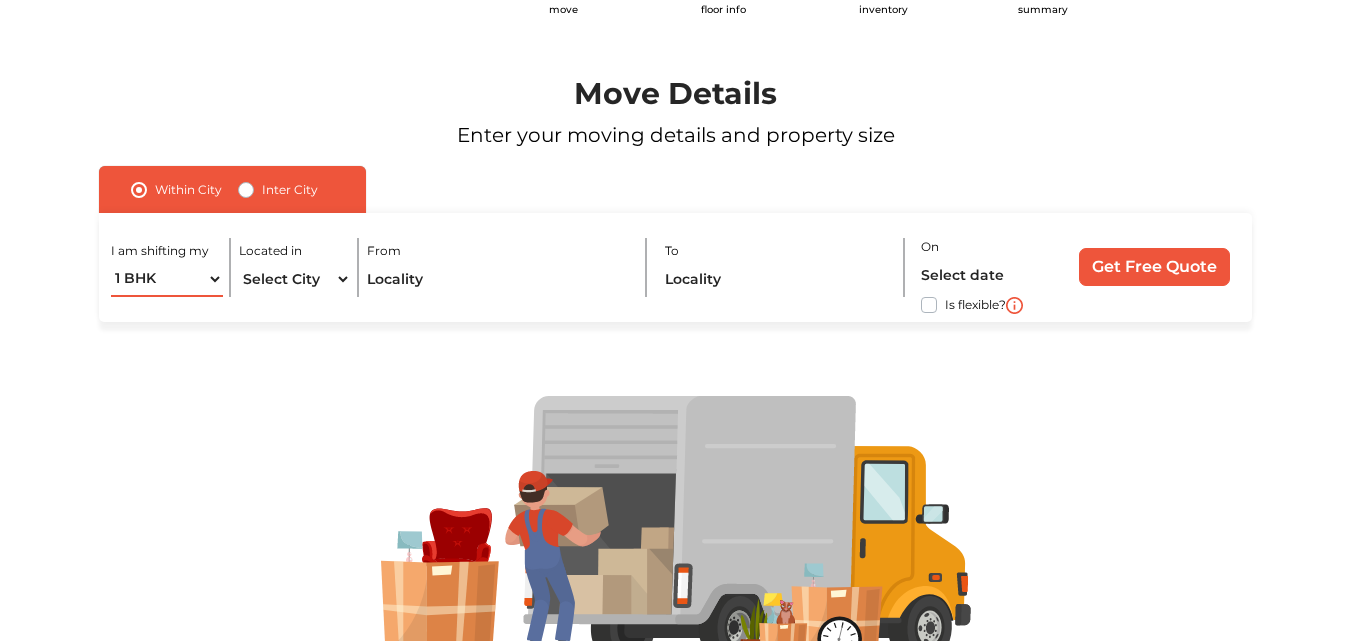 click on "1 BHK 2 BHK 3 BHK 3 + BHK FEW ITEMS" at bounding box center [167, 279] 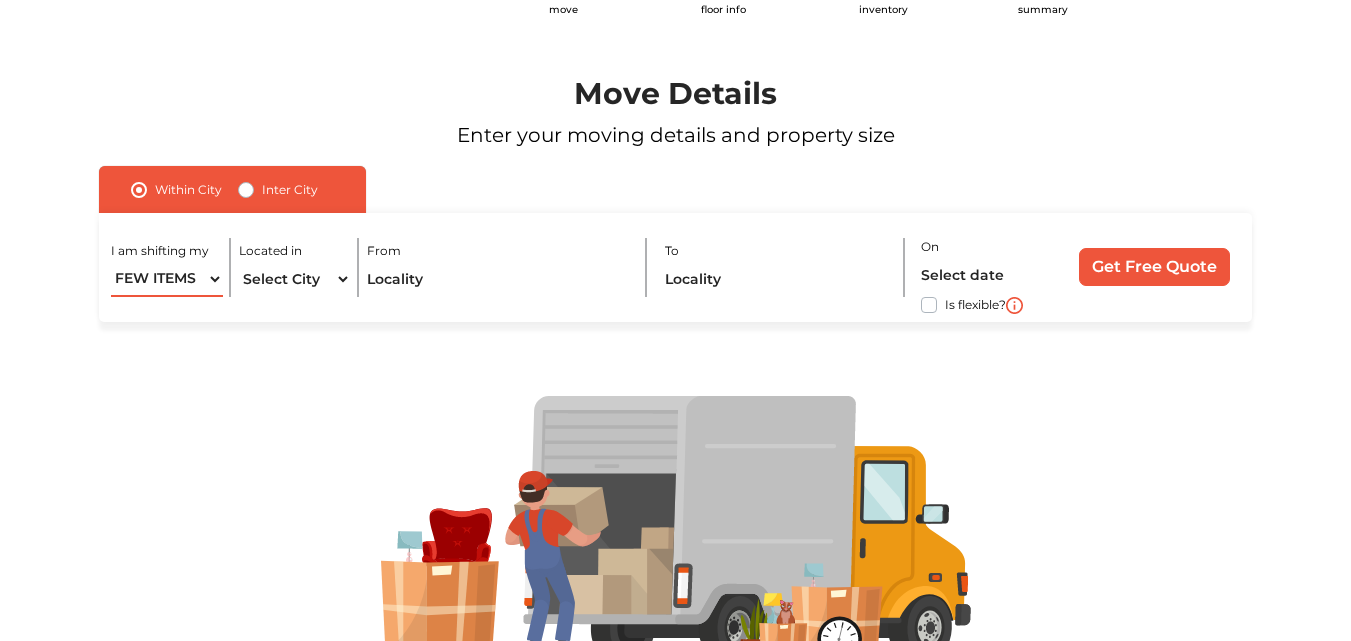 click on "1 BHK 2 BHK 3 BHK 3 + BHK FEW ITEMS" at bounding box center [167, 279] 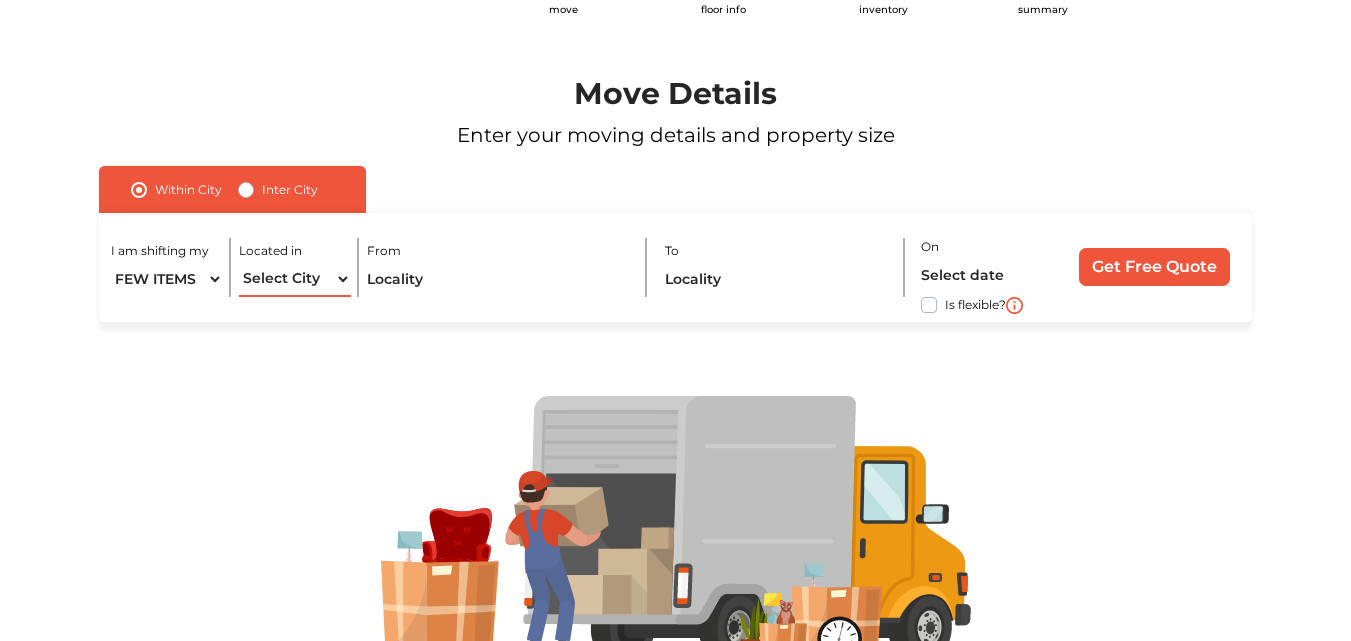 click on "Select City Bangalore Bengaluru Bhopal Bhubaneswar Chennai Coimbatore Cuttack Delhi Gulbarga Gurugram Guwahati Hyderabad Indore Jaipur Kalyan & Dombivali Kochi Kolkata Lucknow Madurai Mangalore Mumbai Mysore Navi Mumbai Noida Patna Pune Raipur Secunderabad Siliguri Srirangam Thane Thiruvananthapuram Vijayawada Visakhapatnam Warangal" at bounding box center [295, 279] 